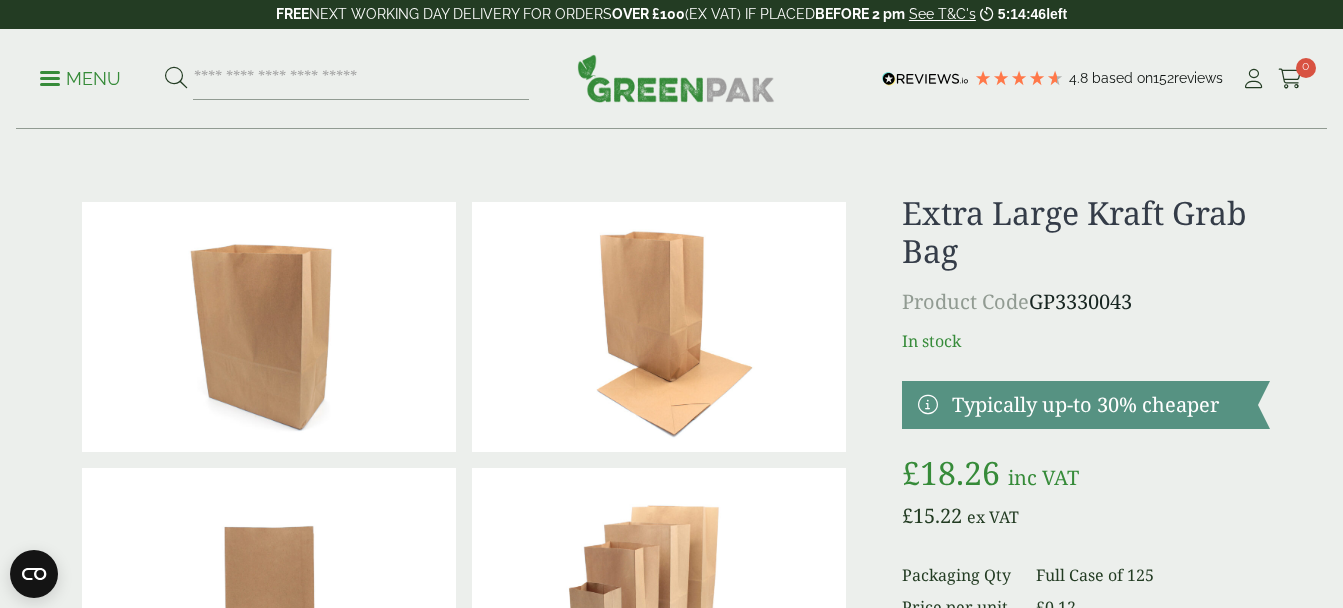 scroll, scrollTop: 0, scrollLeft: 0, axis: both 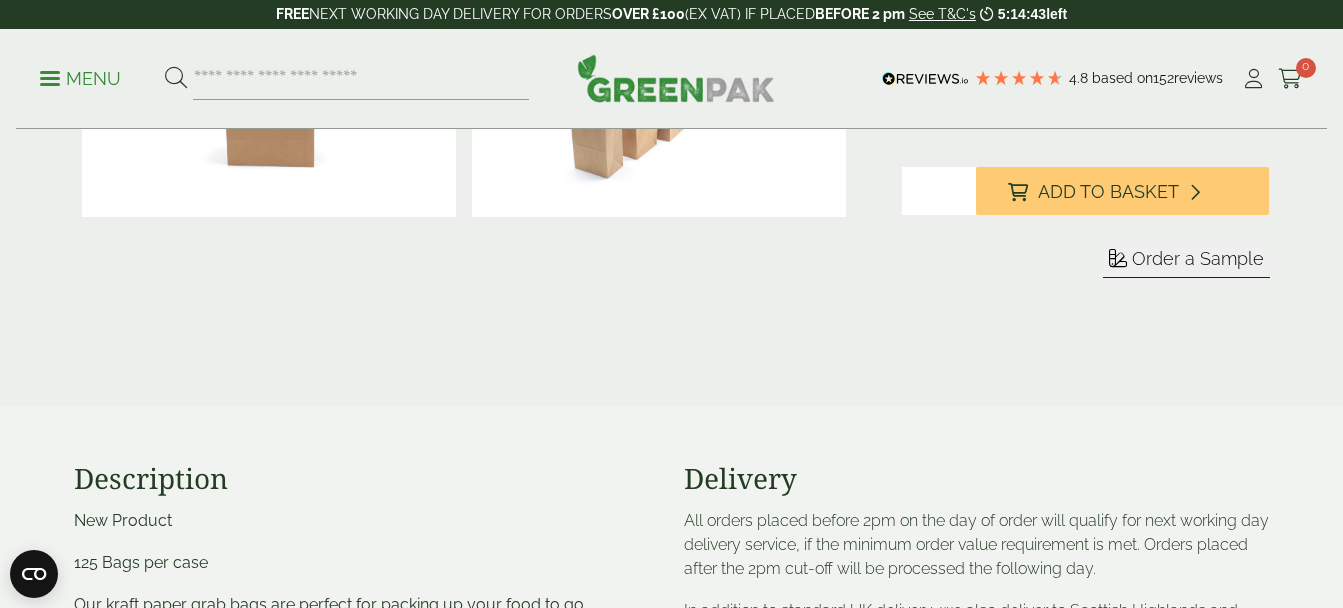 click on "Order a Sample" at bounding box center [1198, 258] 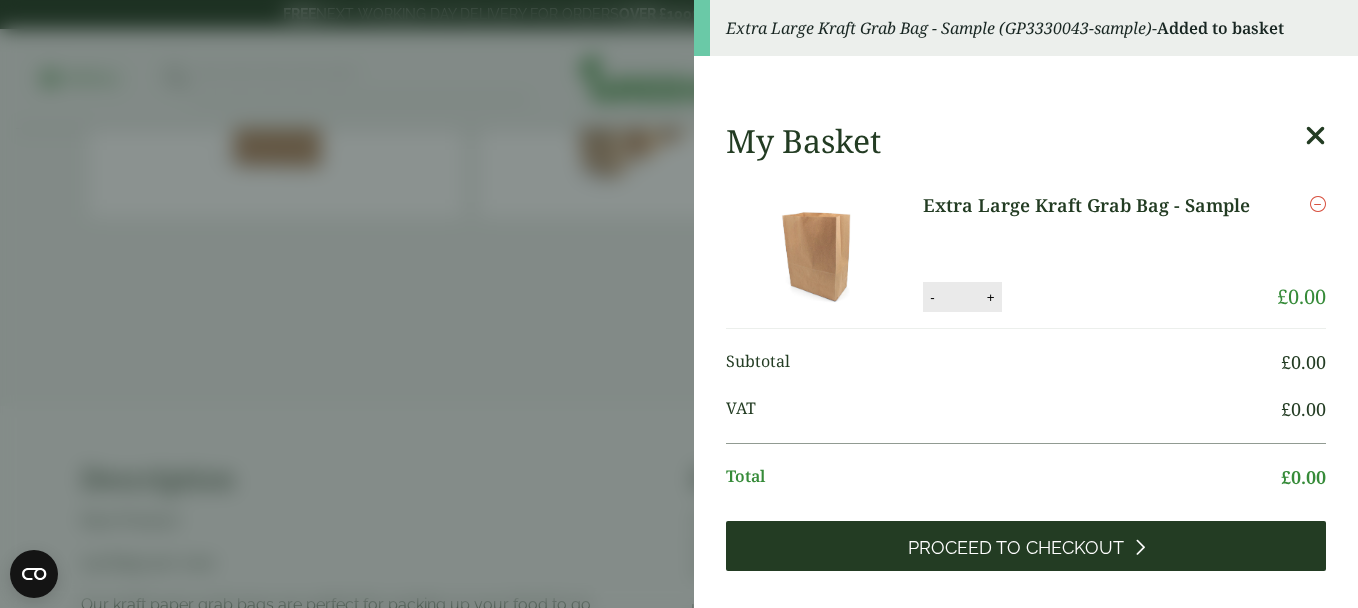 click on "Proceed to Checkout" at bounding box center [1026, 546] 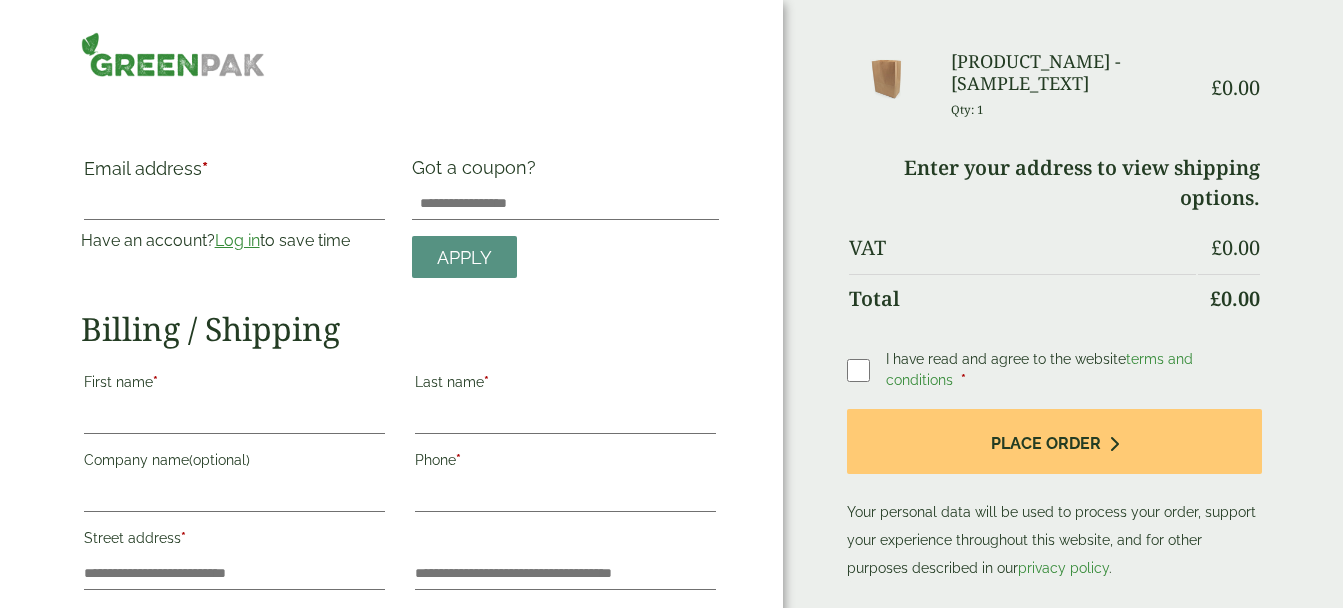 scroll, scrollTop: 0, scrollLeft: 0, axis: both 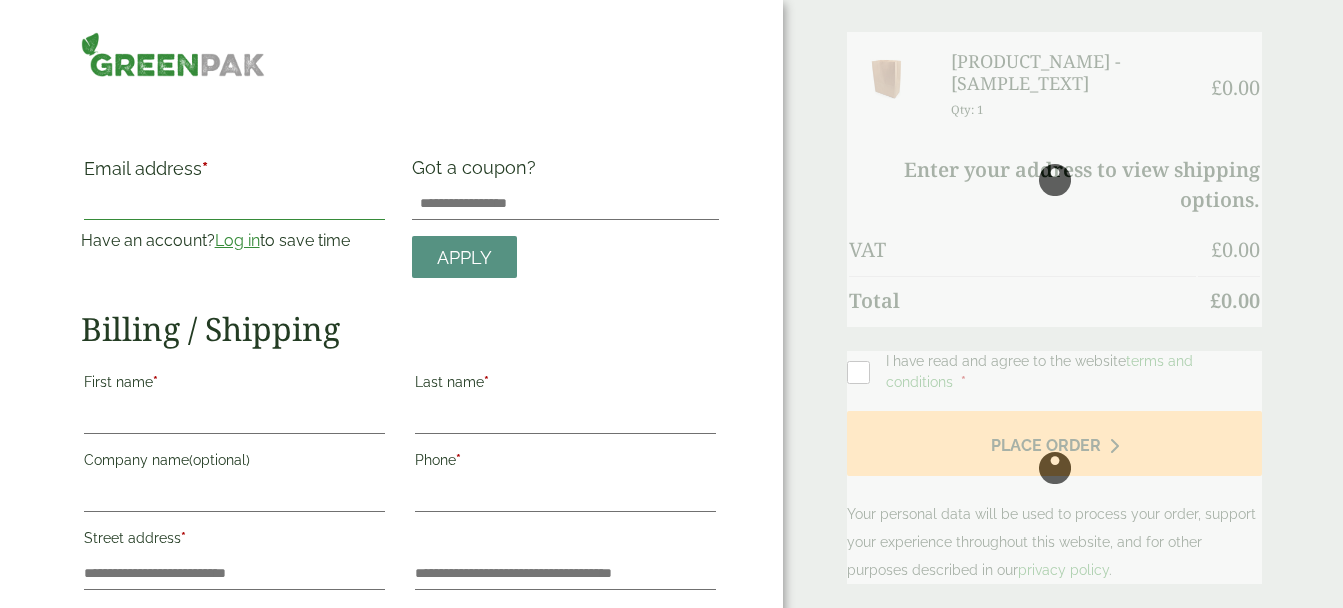 click on "Email address  *" at bounding box center [234, 204] 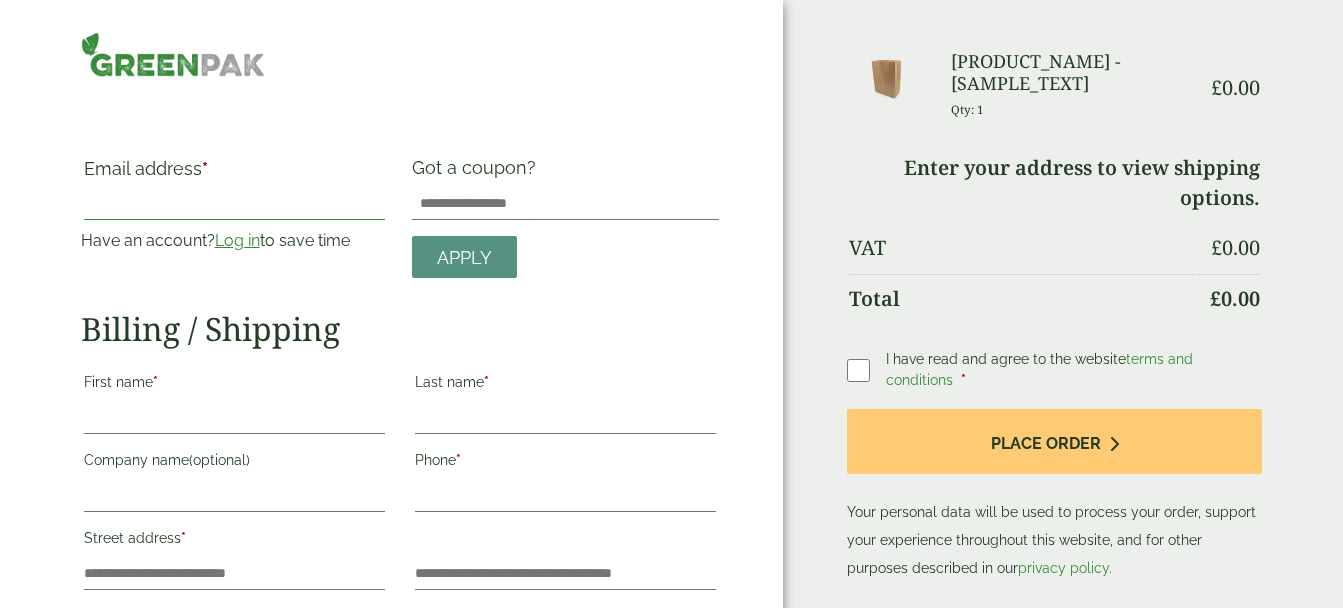 type on "**********" 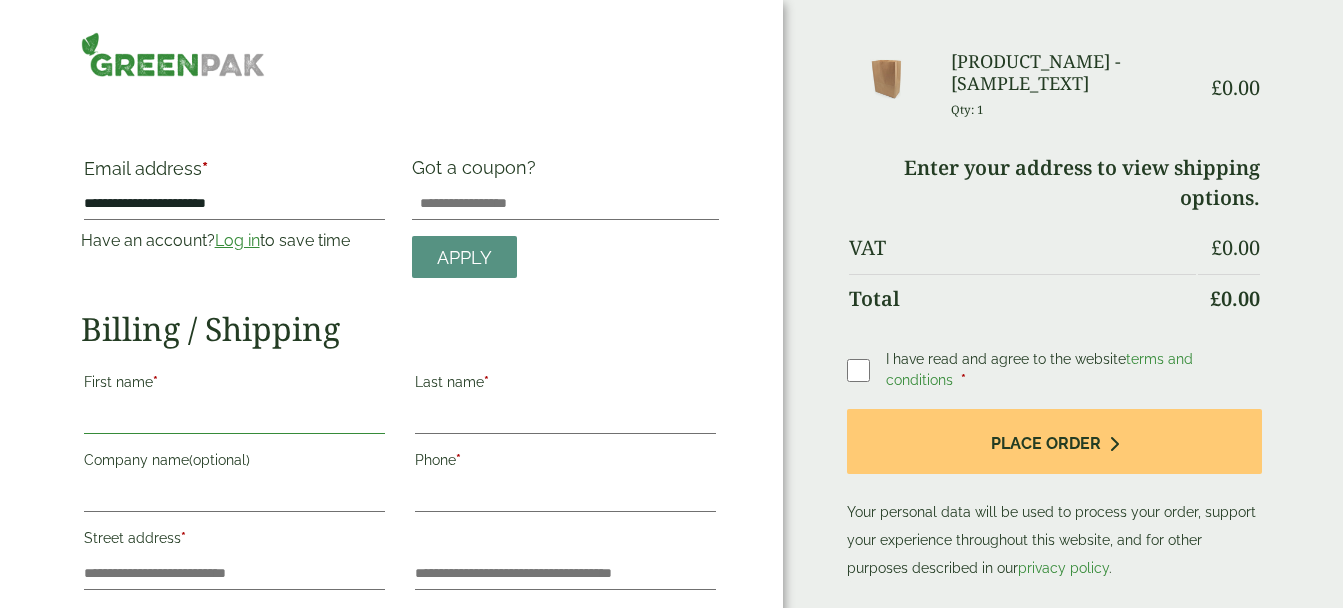 type on "******" 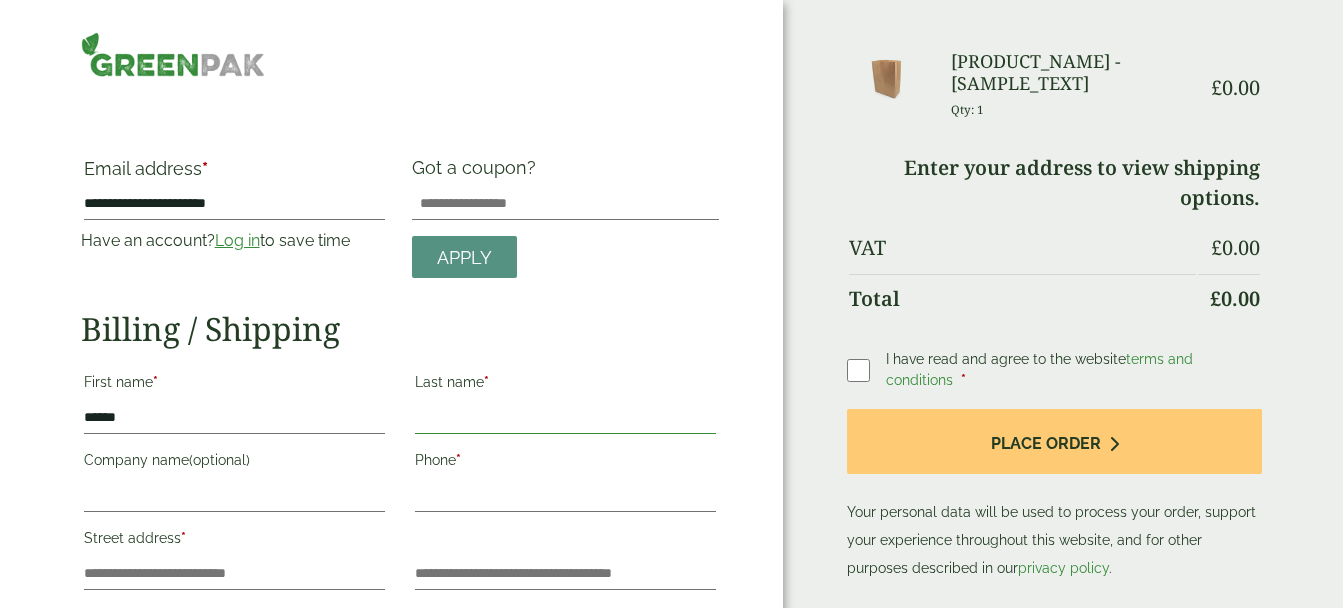 type on "*********" 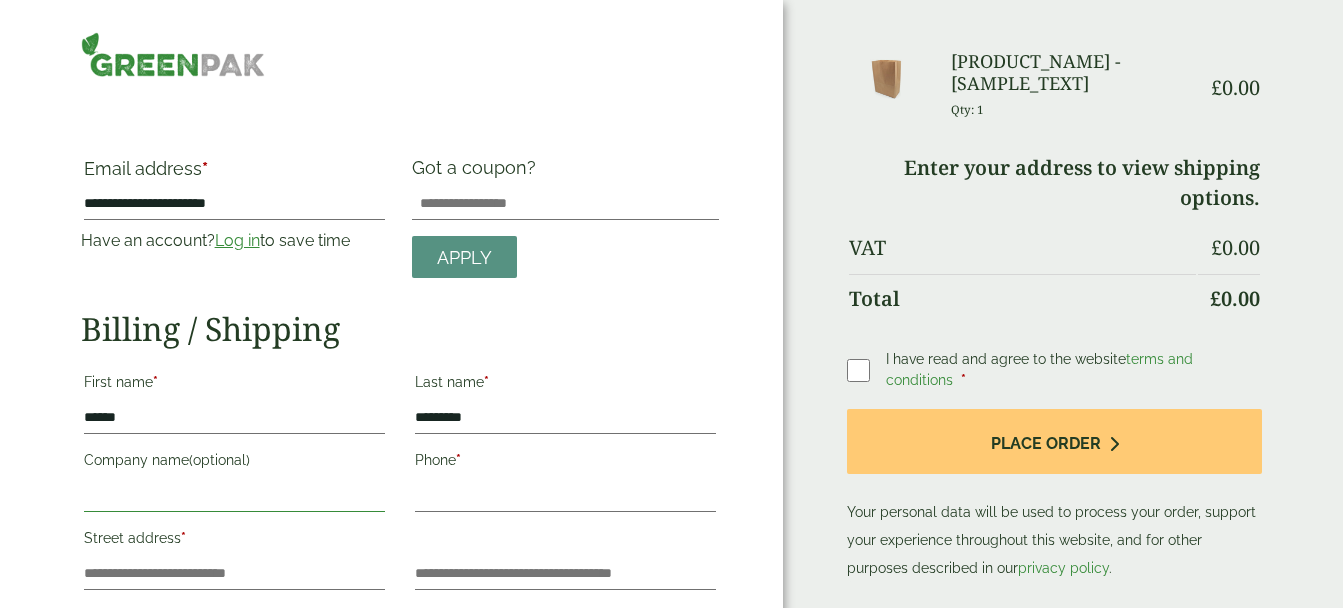 type on "**********" 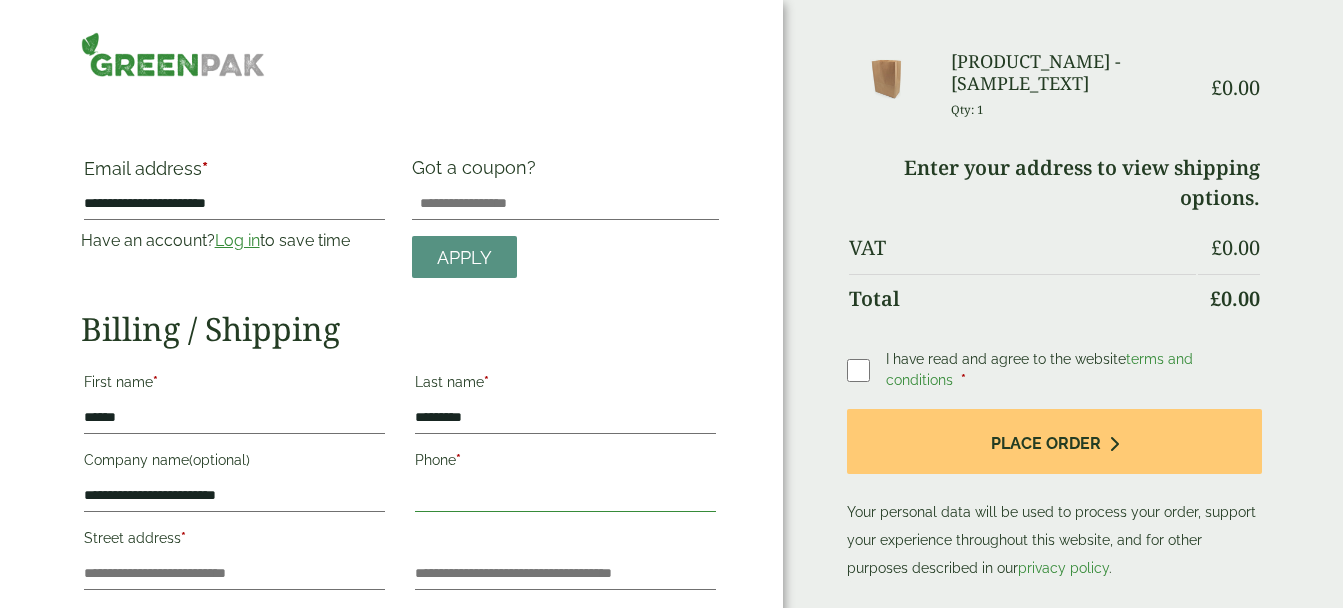 type on "**********" 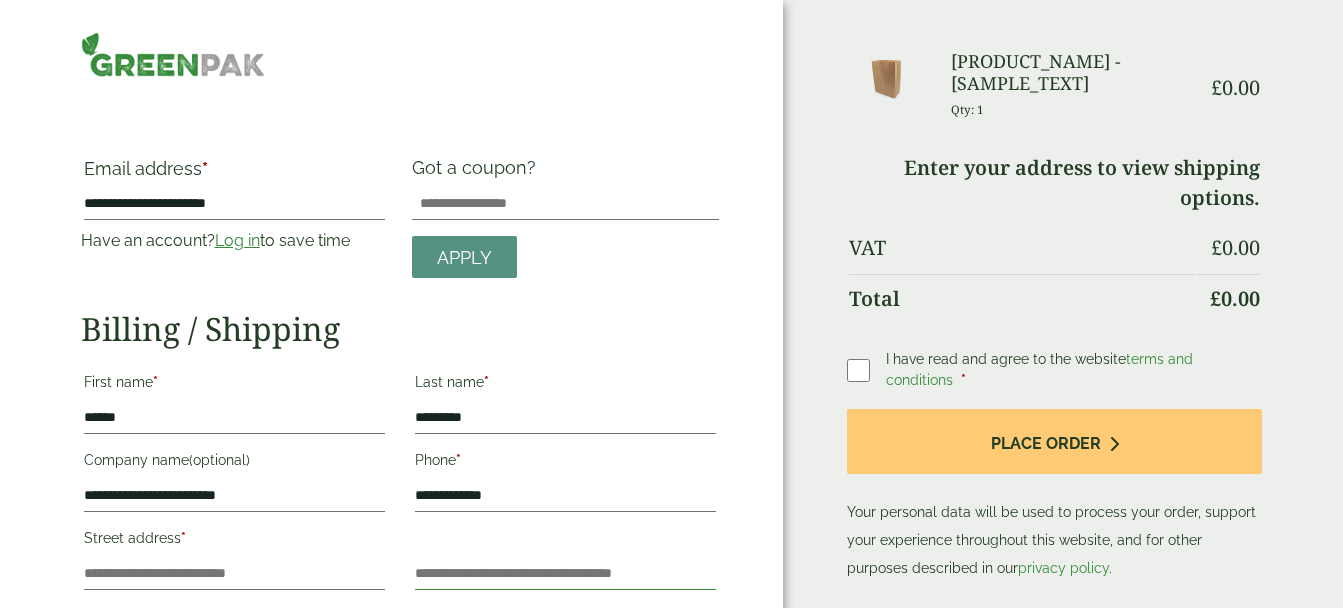 type on "**********" 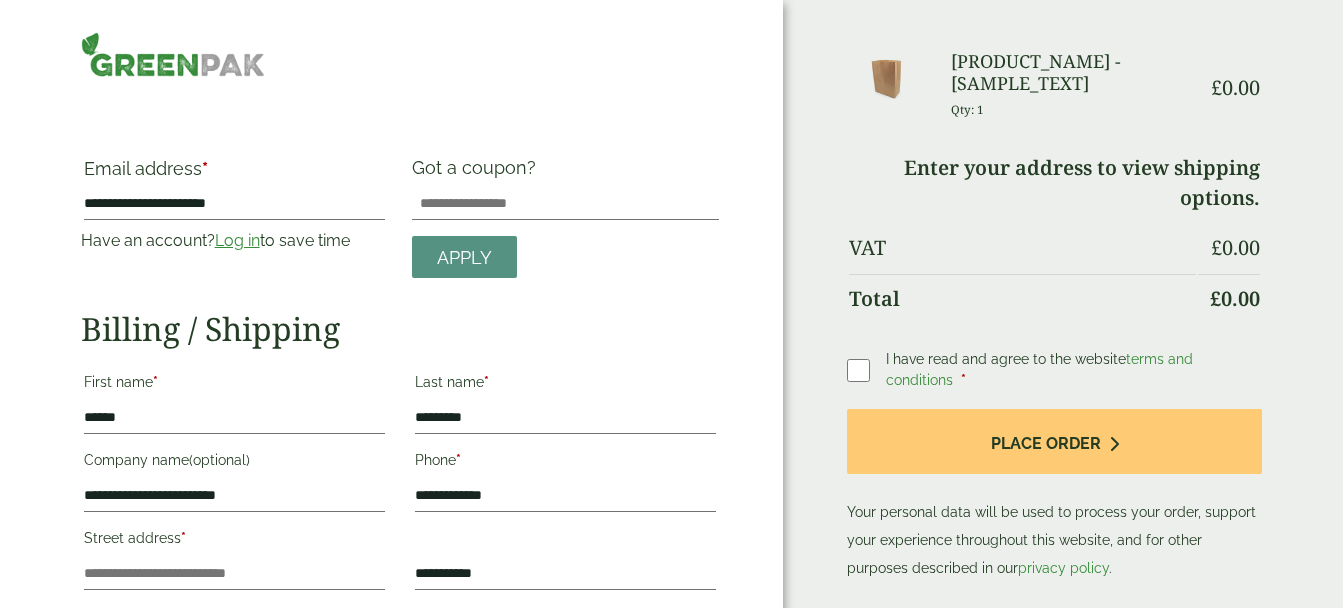 type on "*********" 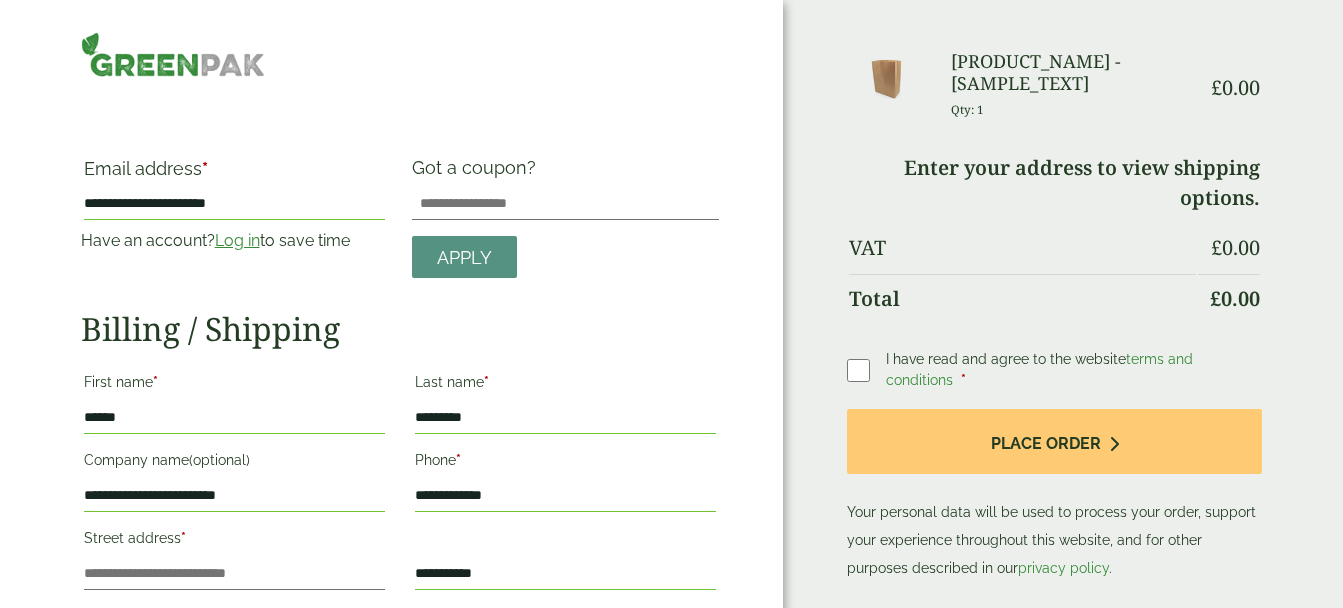 scroll, scrollTop: 431, scrollLeft: 0, axis: vertical 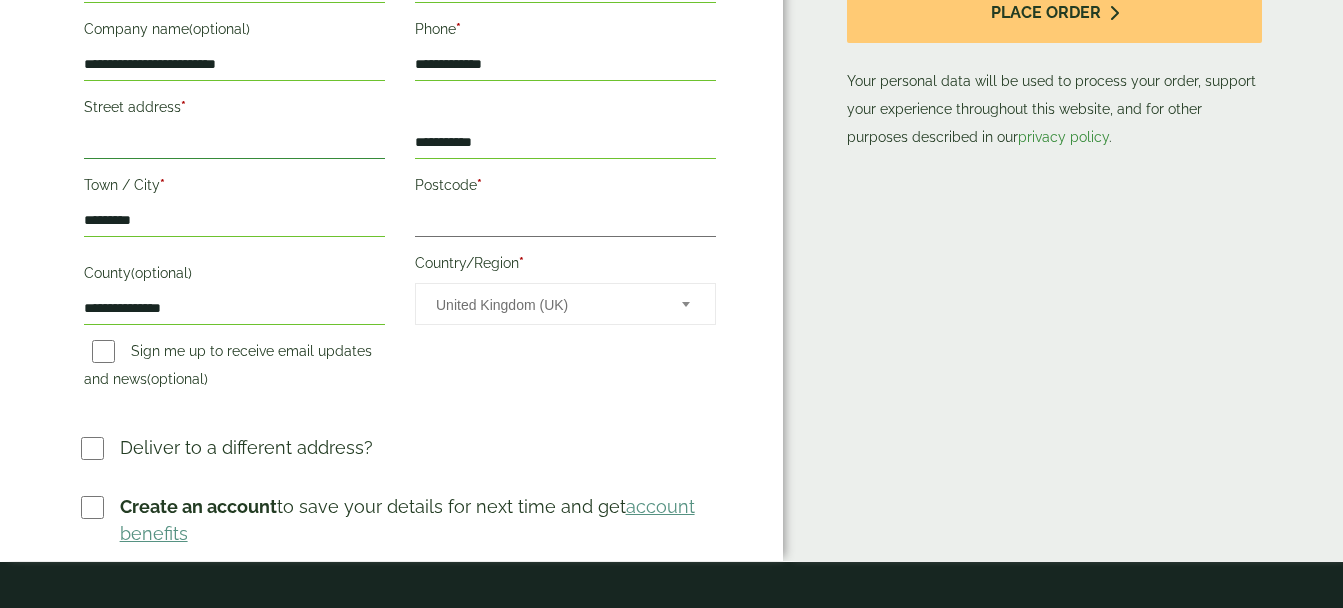 click on "Street address  *" at bounding box center (234, 143) 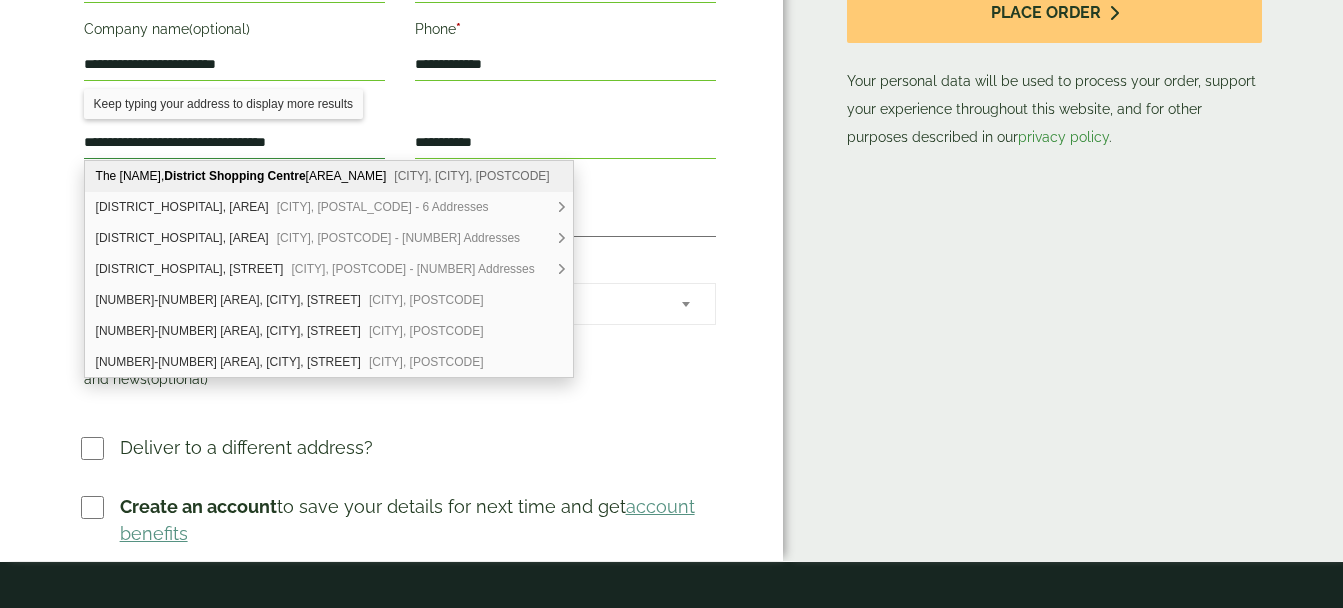 type on "**********" 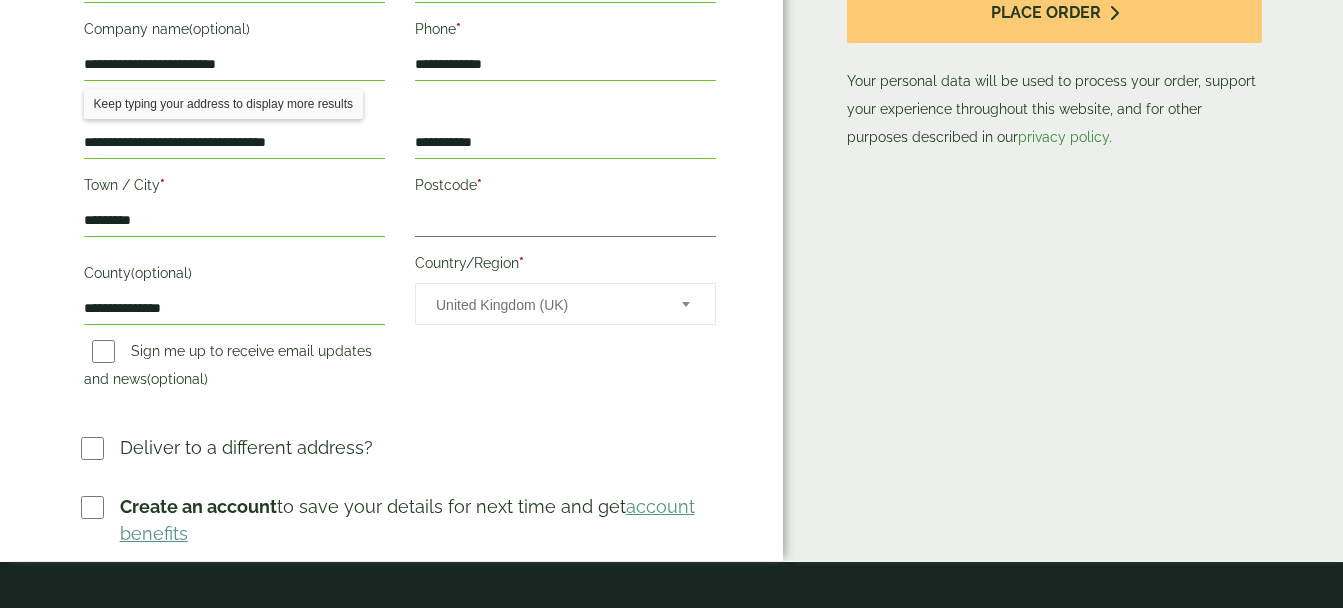 click on "**********" at bounding box center (400, 168) 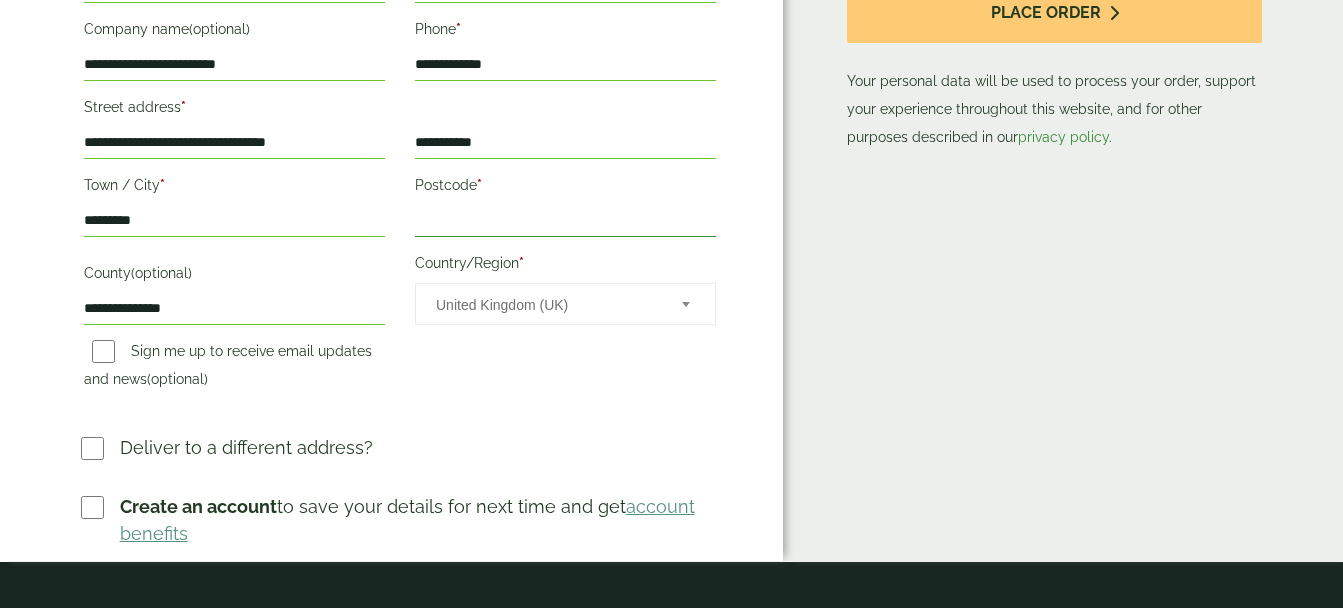 click on "Postcode  *" at bounding box center [565, 221] 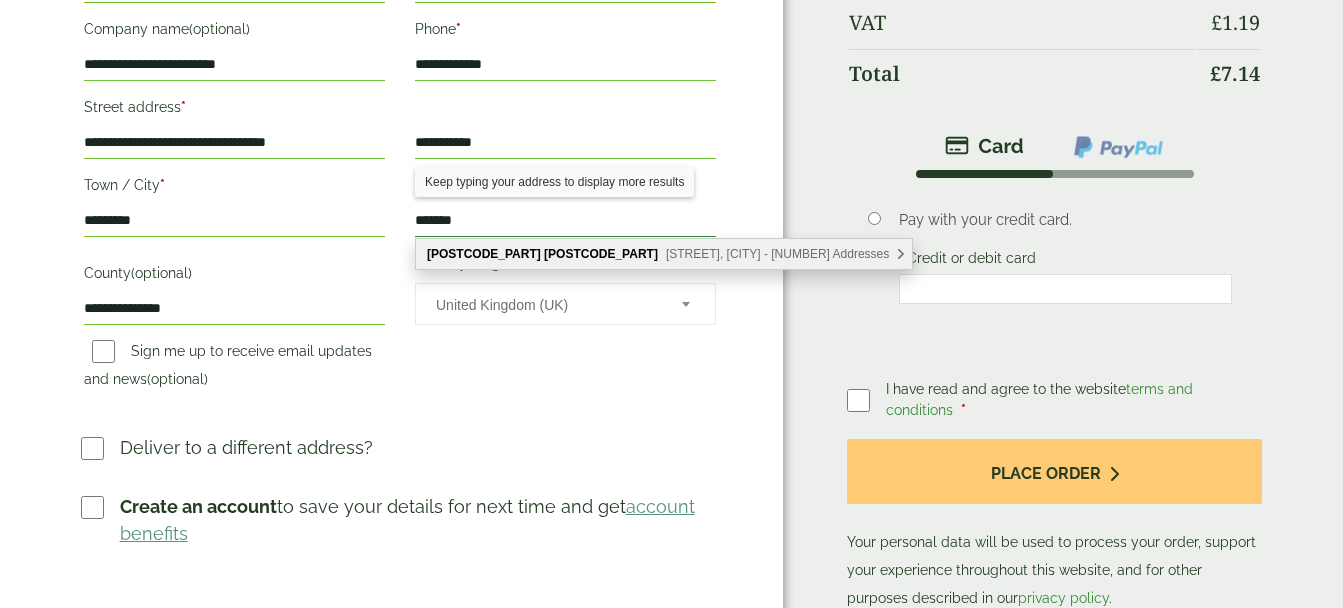 type on "*******" 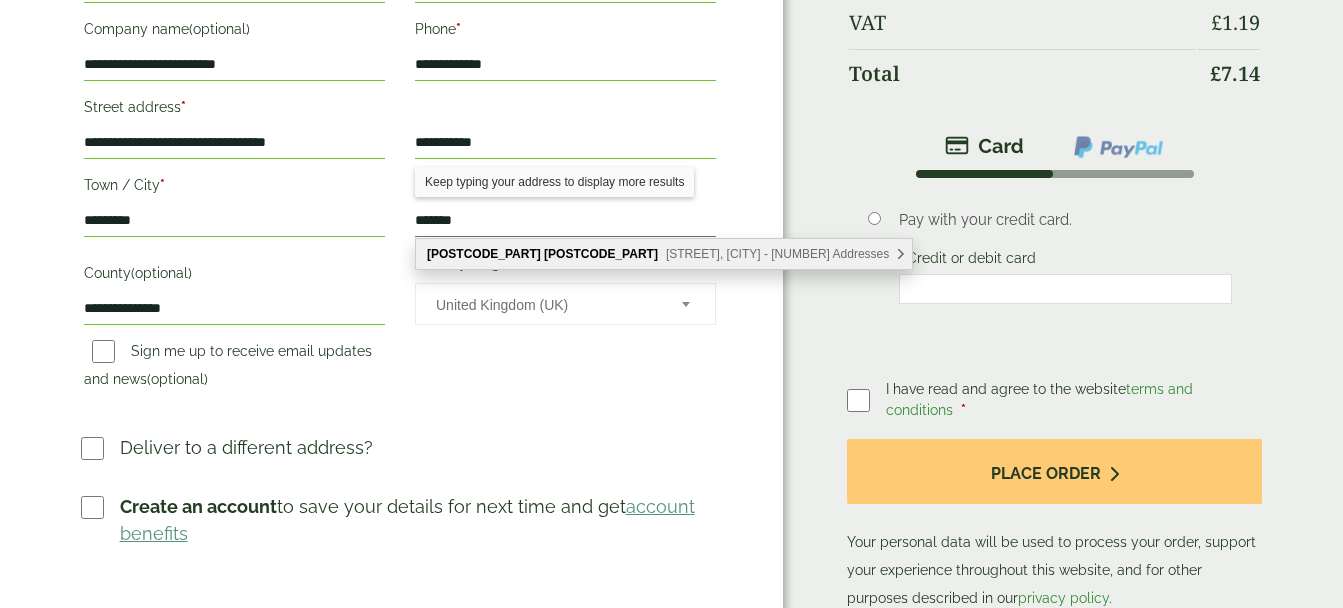 click on "**********" at bounding box center [400, 168] 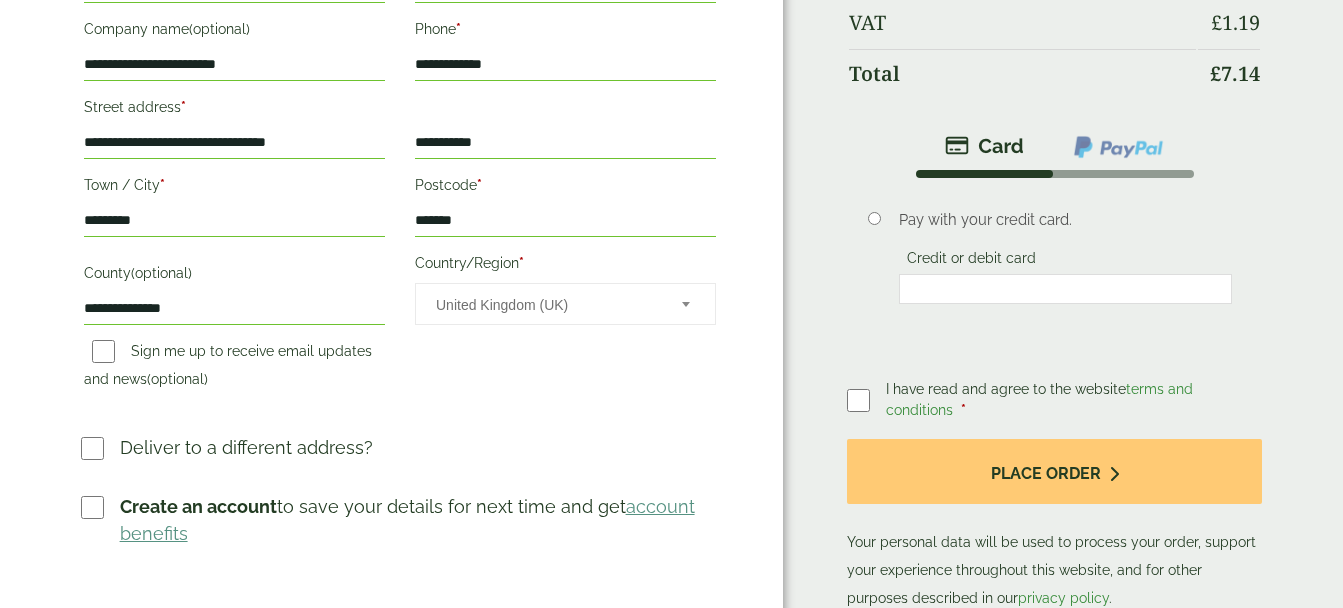 click on "**********" at bounding box center [234, 309] 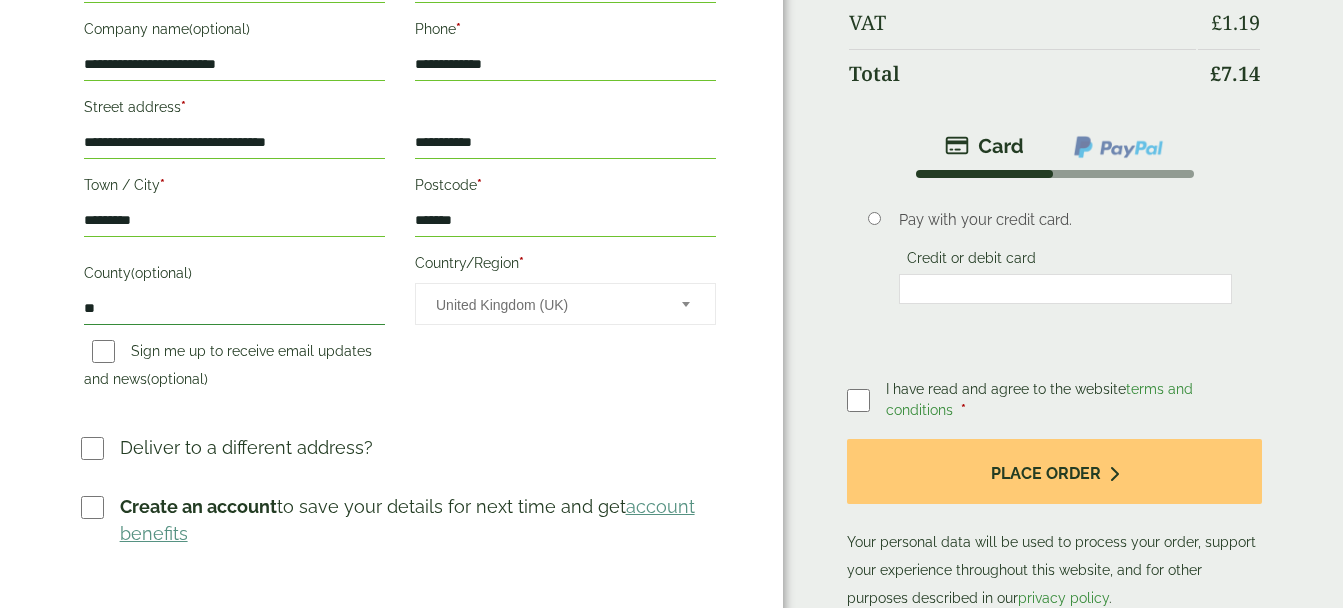 drag, startPoint x: 125, startPoint y: 300, endPoint x: 22, endPoint y: 303, distance: 103.04368 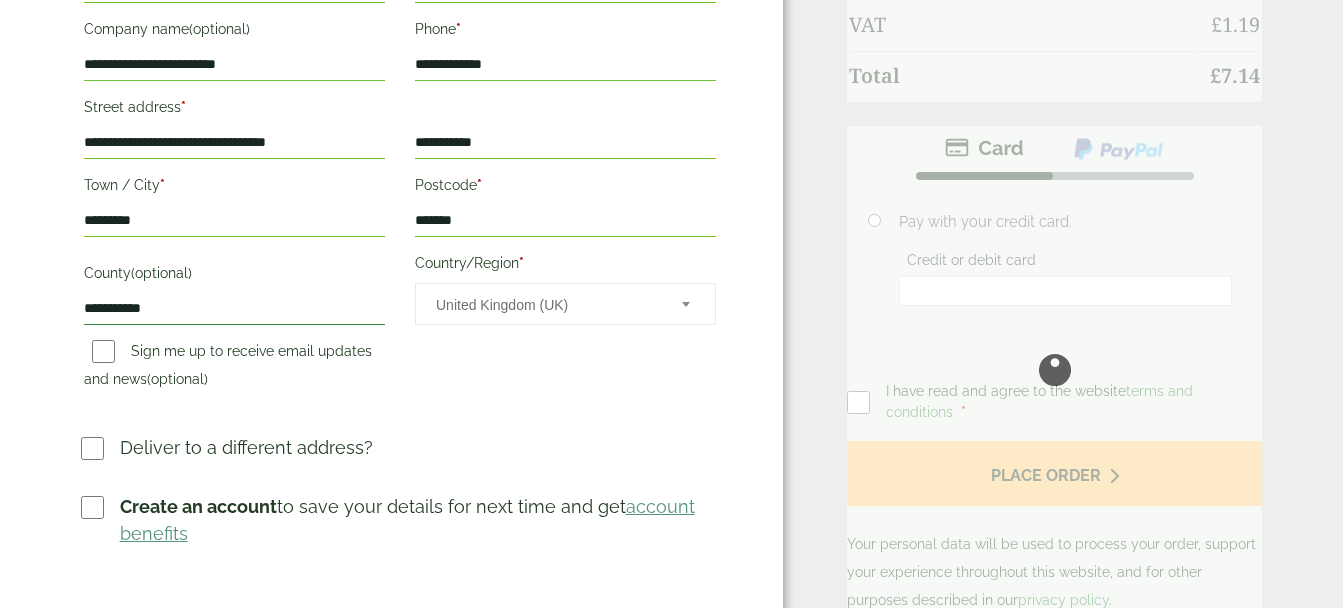 type on "**********" 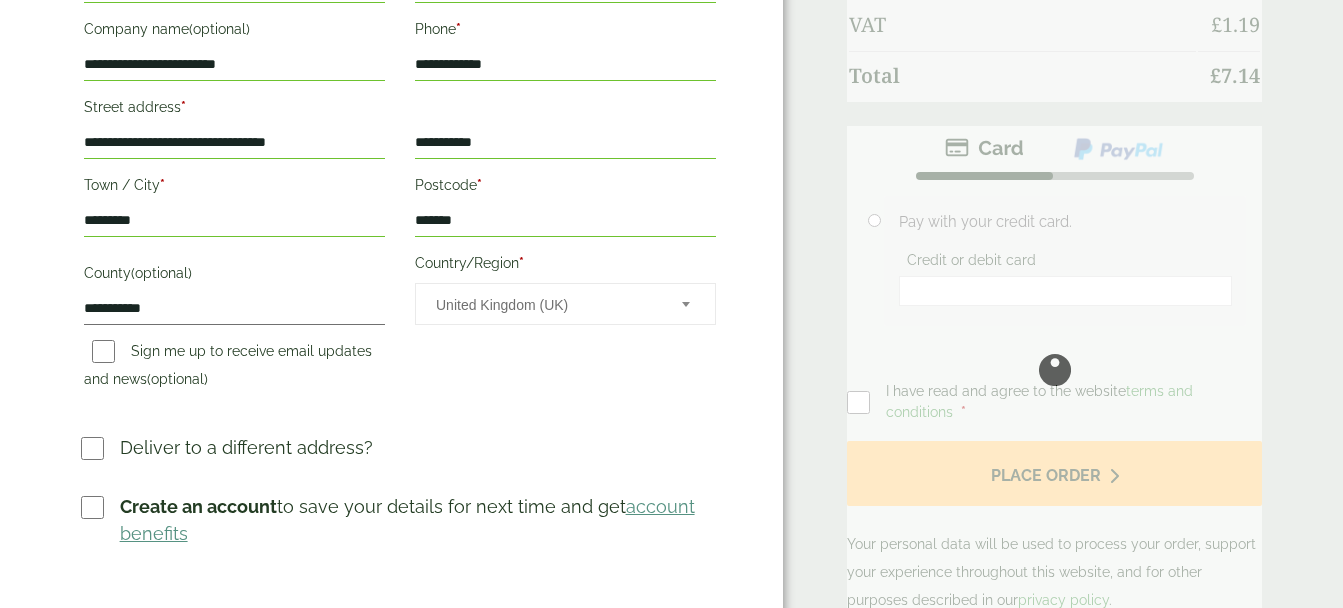 click on "**********" at bounding box center (400, 168) 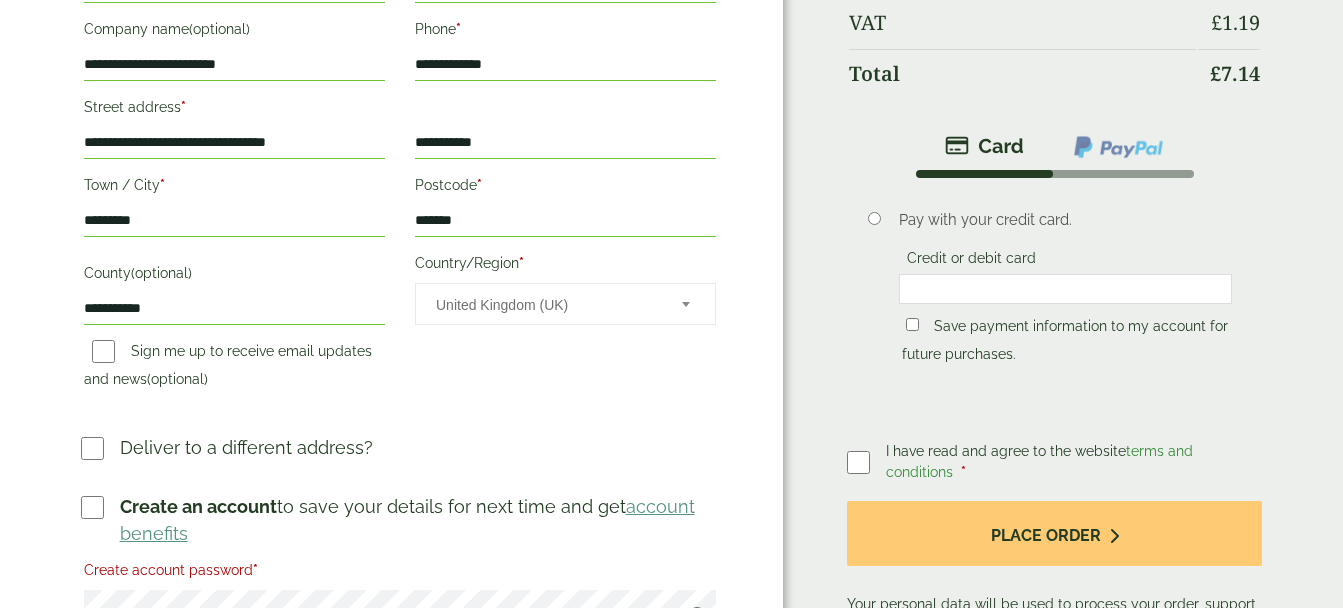 scroll, scrollTop: 731, scrollLeft: 0, axis: vertical 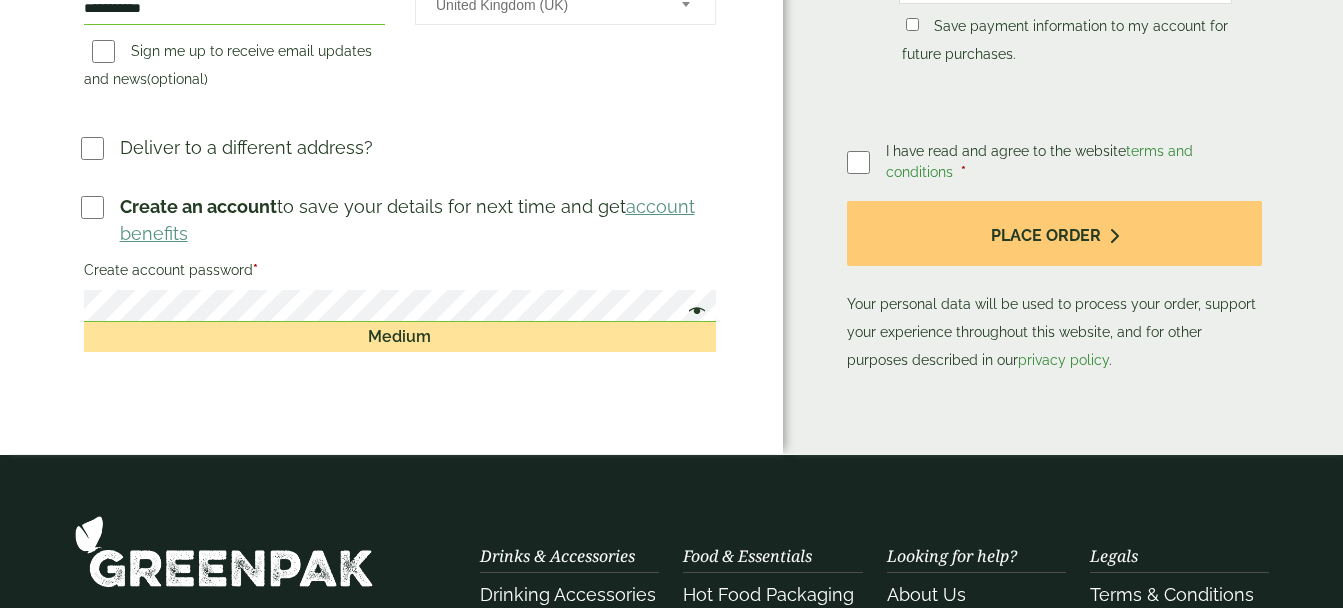 click on "Create account password  *" at bounding box center [400, 273] 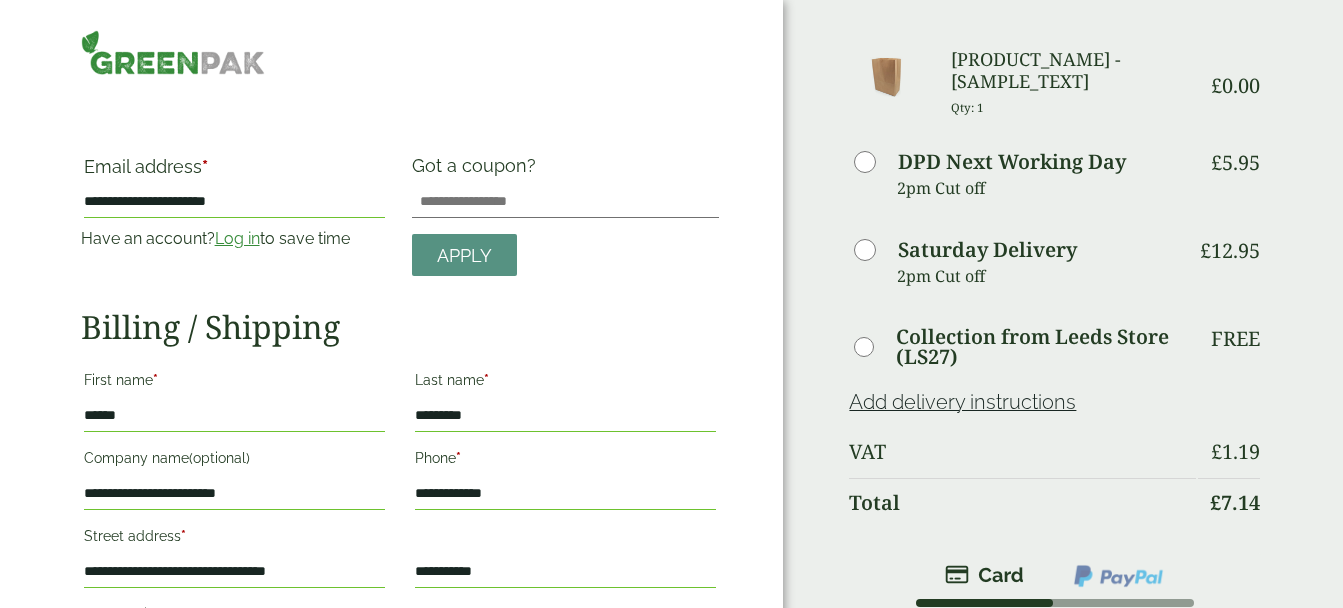 scroll, scrollTop: 0, scrollLeft: 0, axis: both 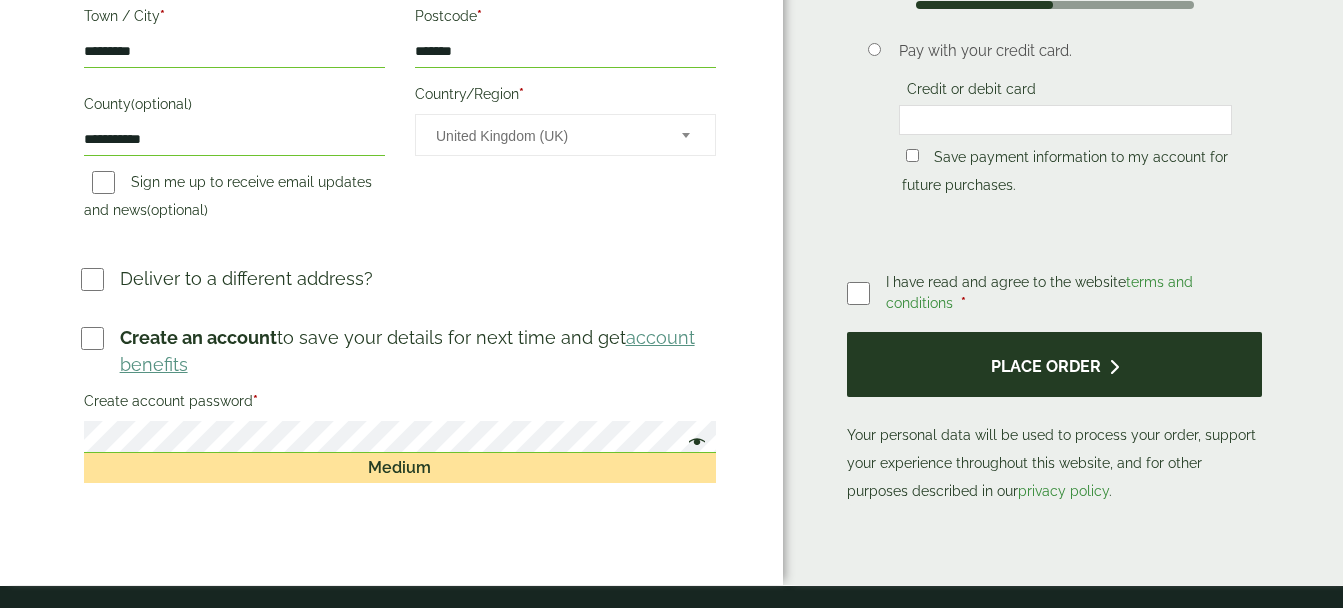 click on "Place order" at bounding box center (1054, 364) 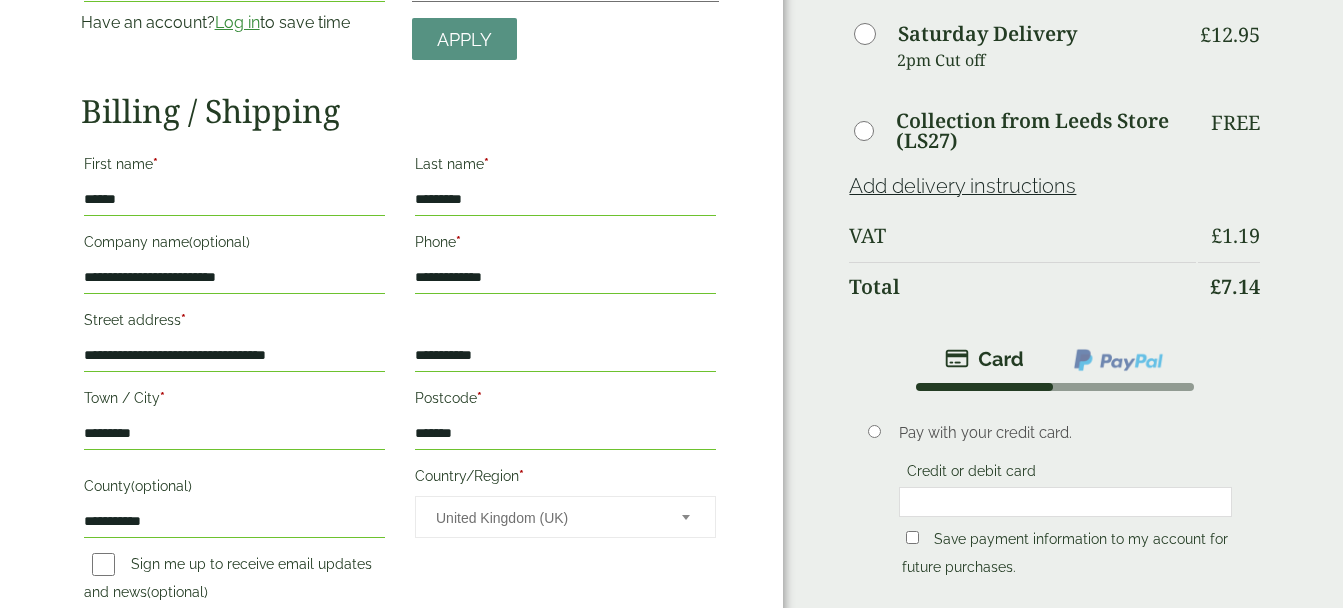 scroll, scrollTop: 300, scrollLeft: 0, axis: vertical 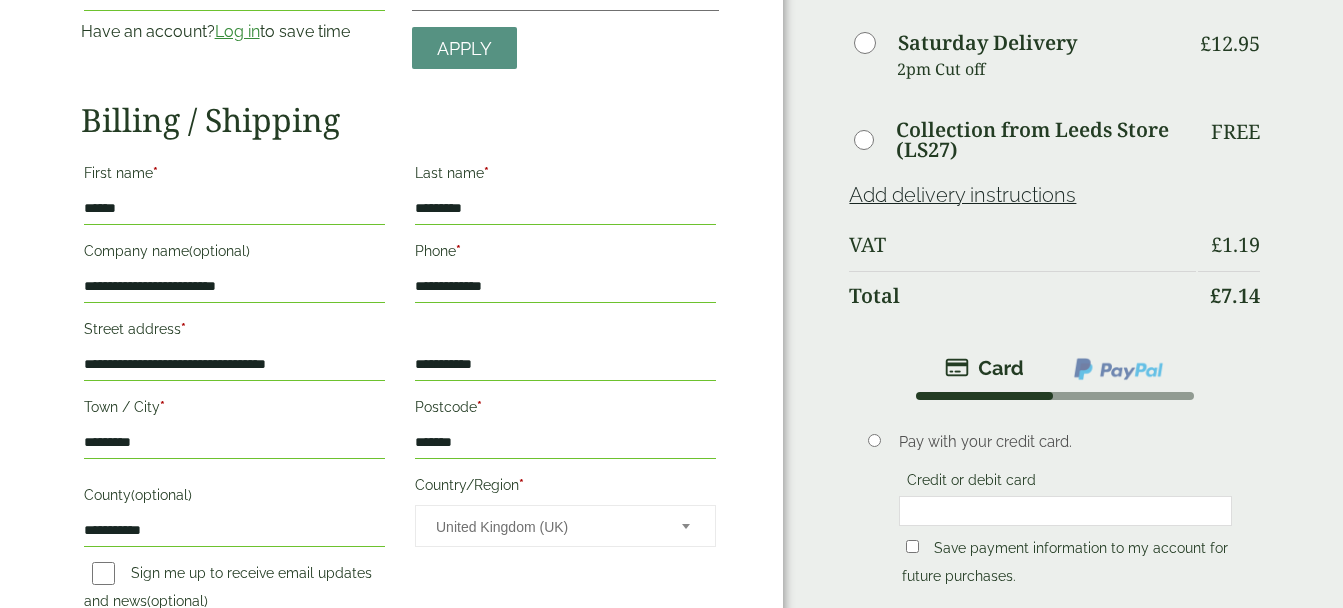 drag, startPoint x: 323, startPoint y: 364, endPoint x: 179, endPoint y: 365, distance: 144.00348 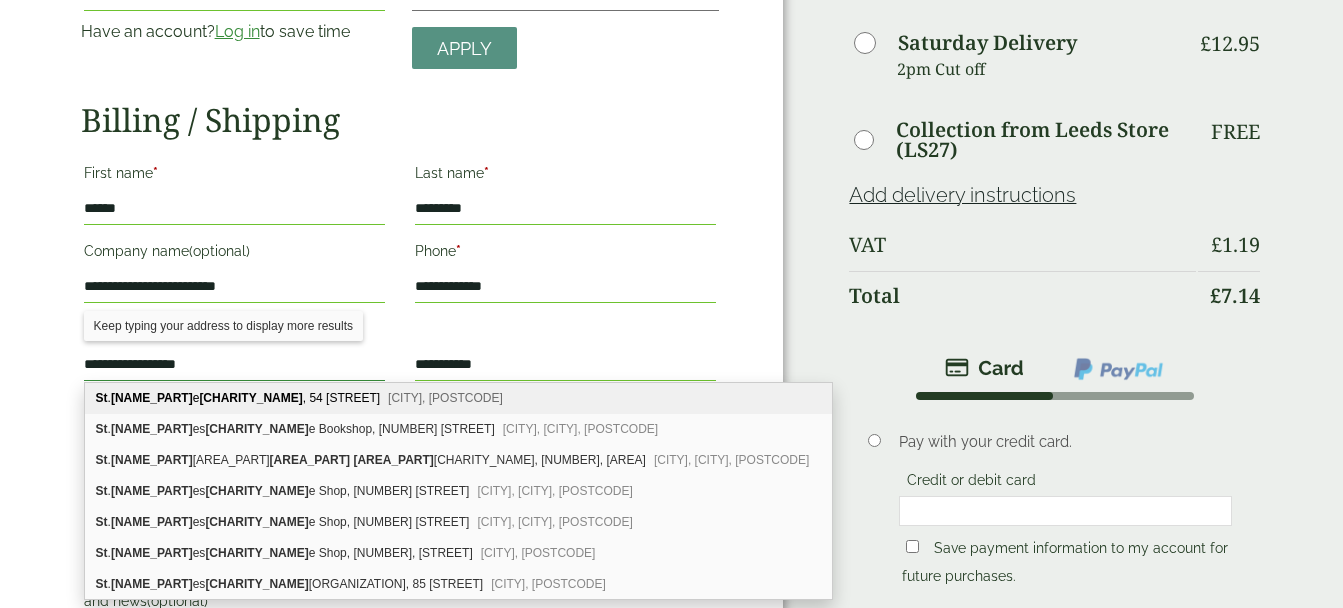type on "**********" 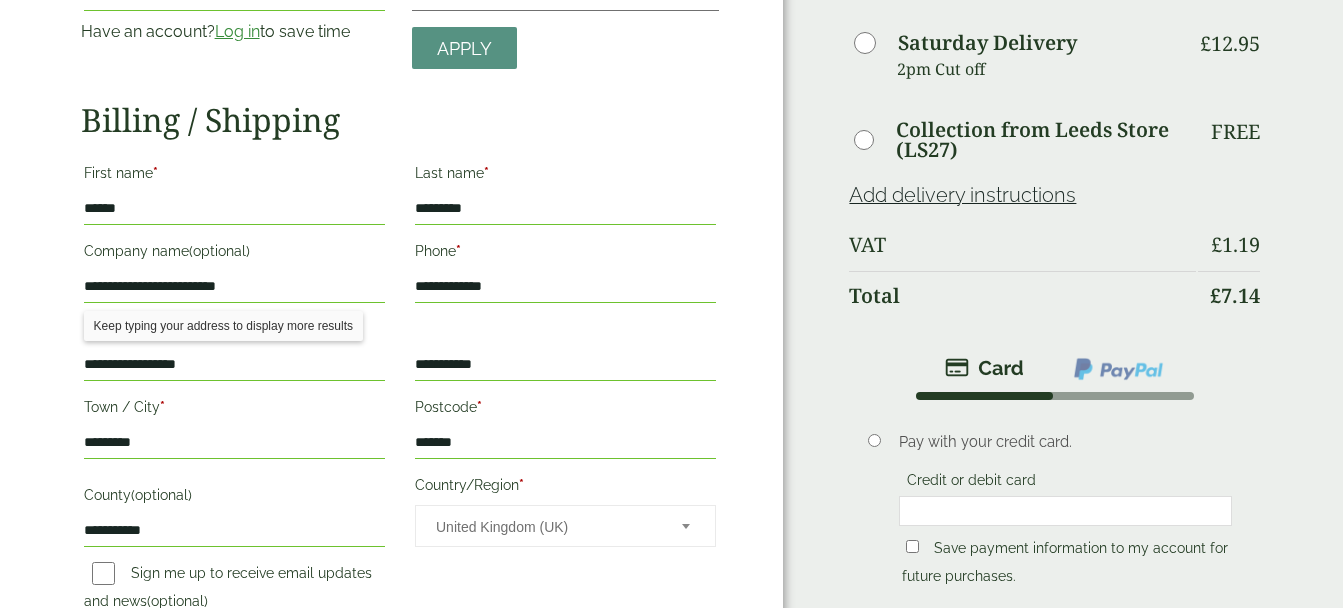 drag, startPoint x: 165, startPoint y: 212, endPoint x: 3, endPoint y: 188, distance: 163.76813 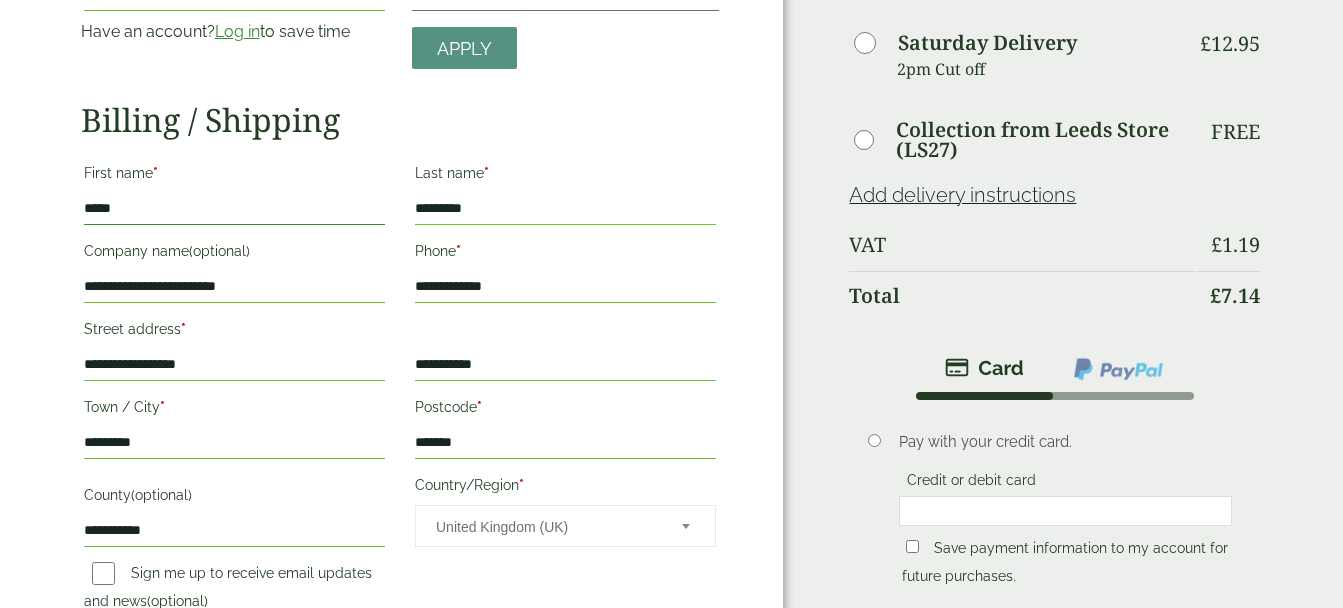type on "*****" 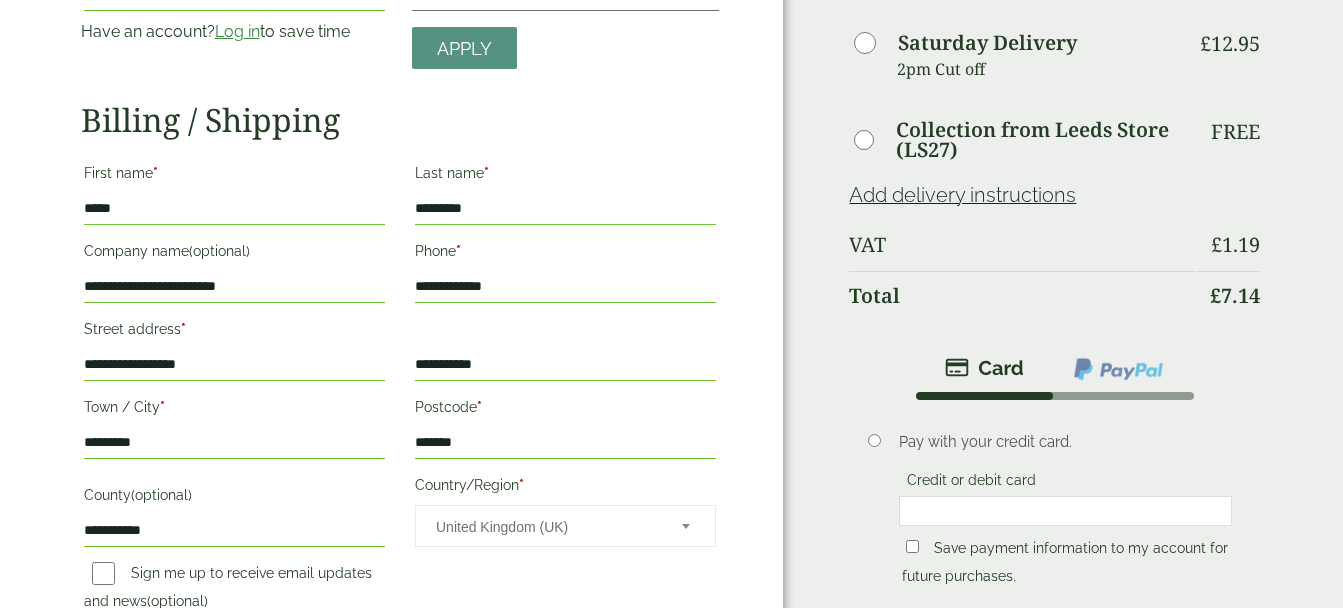 drag, startPoint x: 496, startPoint y: 211, endPoint x: 368, endPoint y: 197, distance: 128.76335 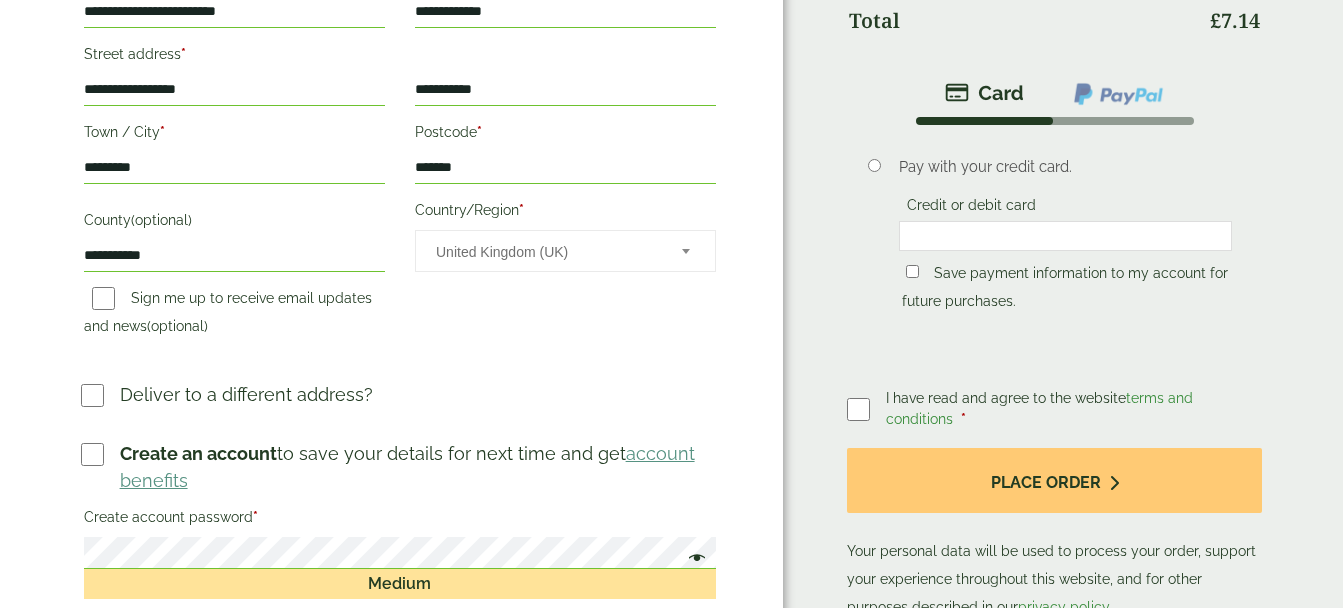 scroll, scrollTop: 700, scrollLeft: 0, axis: vertical 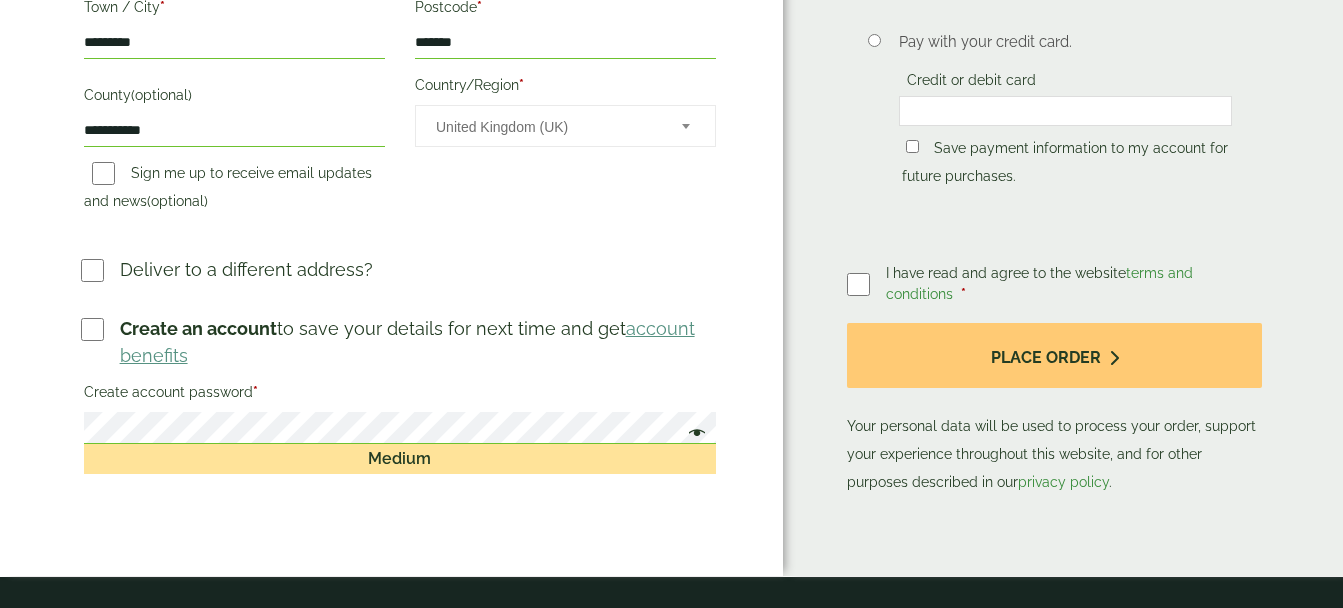 type on "******" 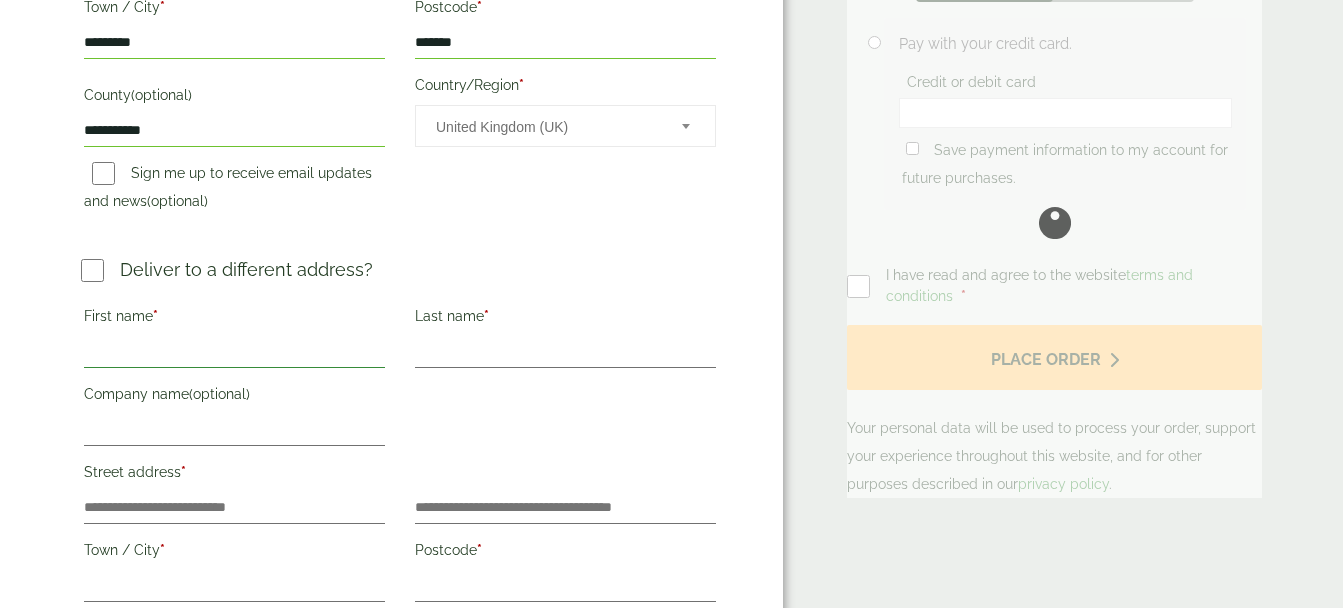 drag, startPoint x: 212, startPoint y: 349, endPoint x: 254, endPoint y: 349, distance: 42 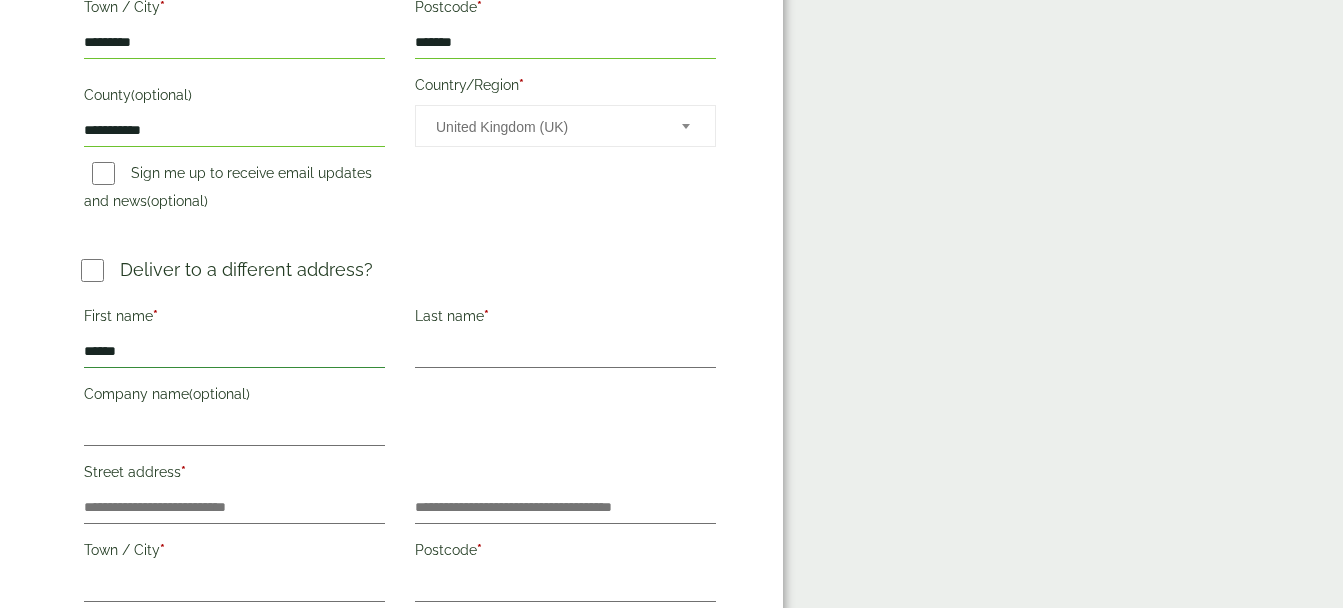 type on "******" 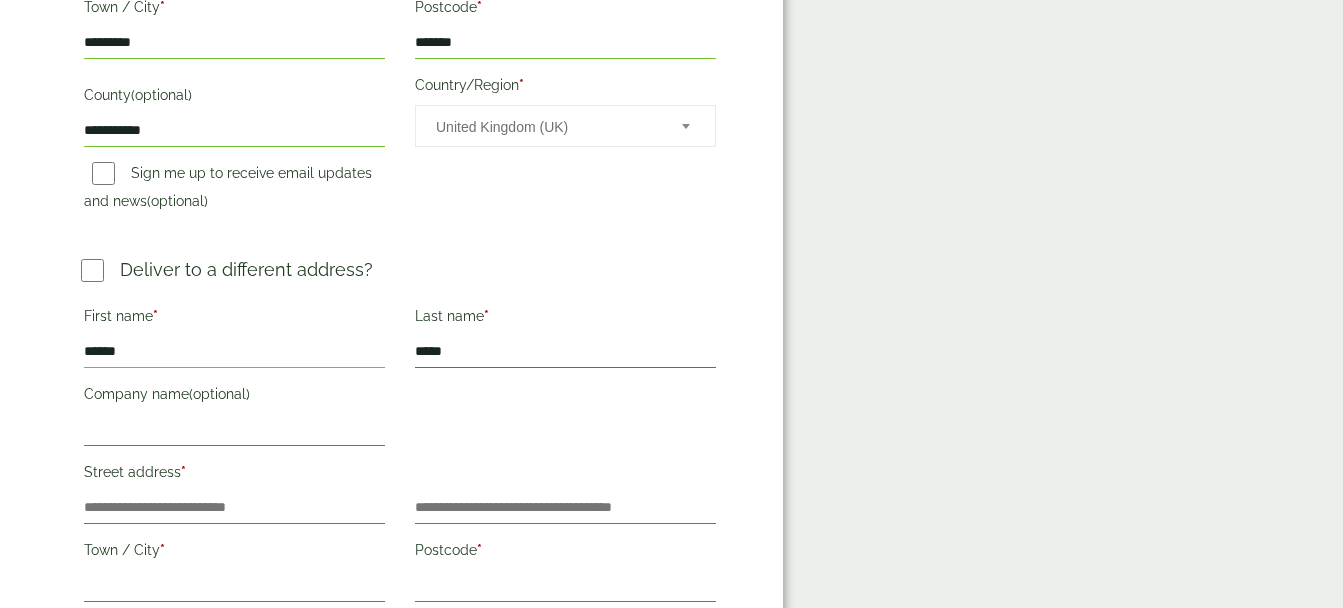 type on "*****" 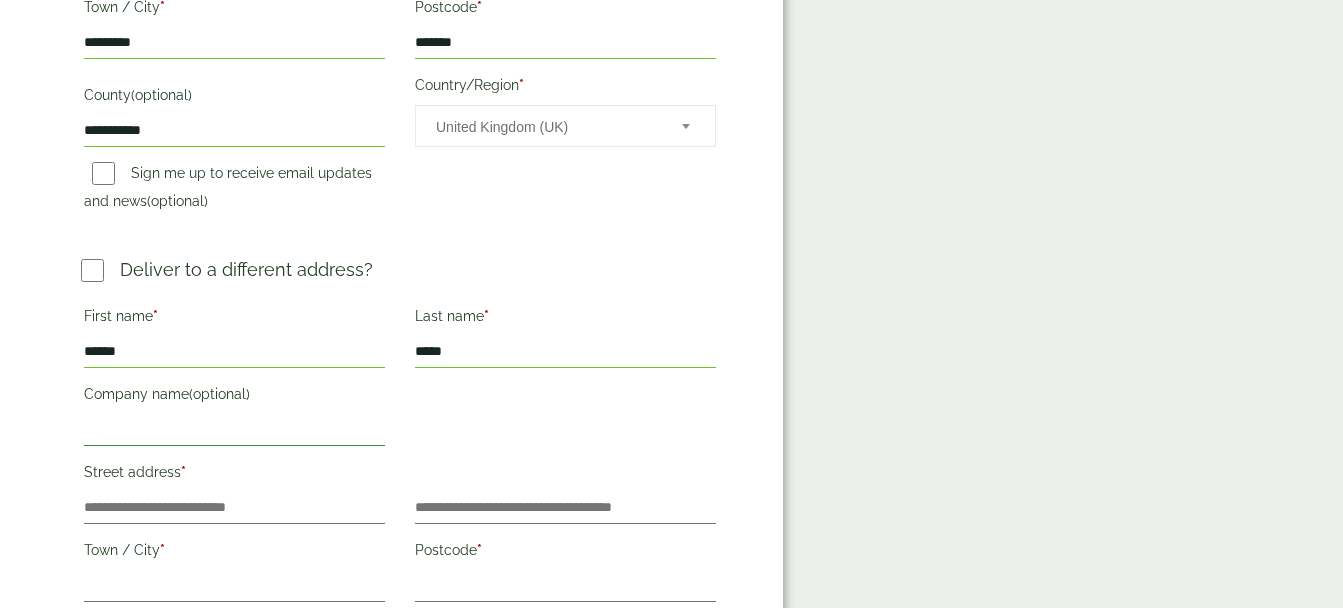 click on "Company name  (optional)" at bounding box center [234, 430] 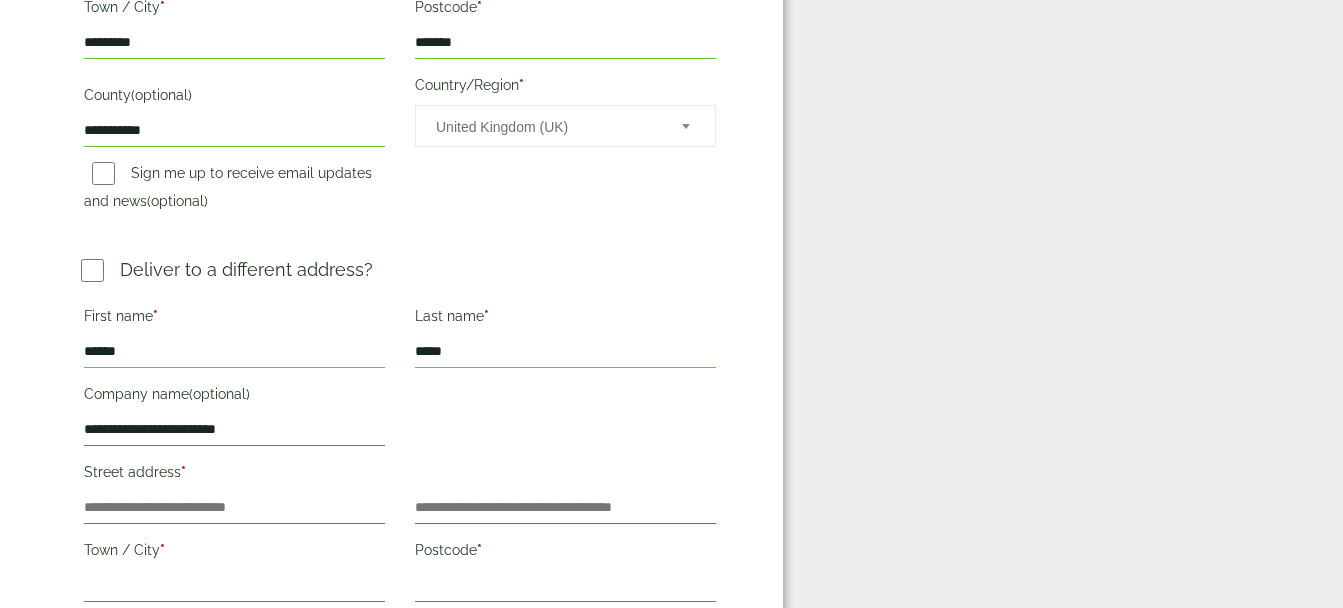 type on "**********" 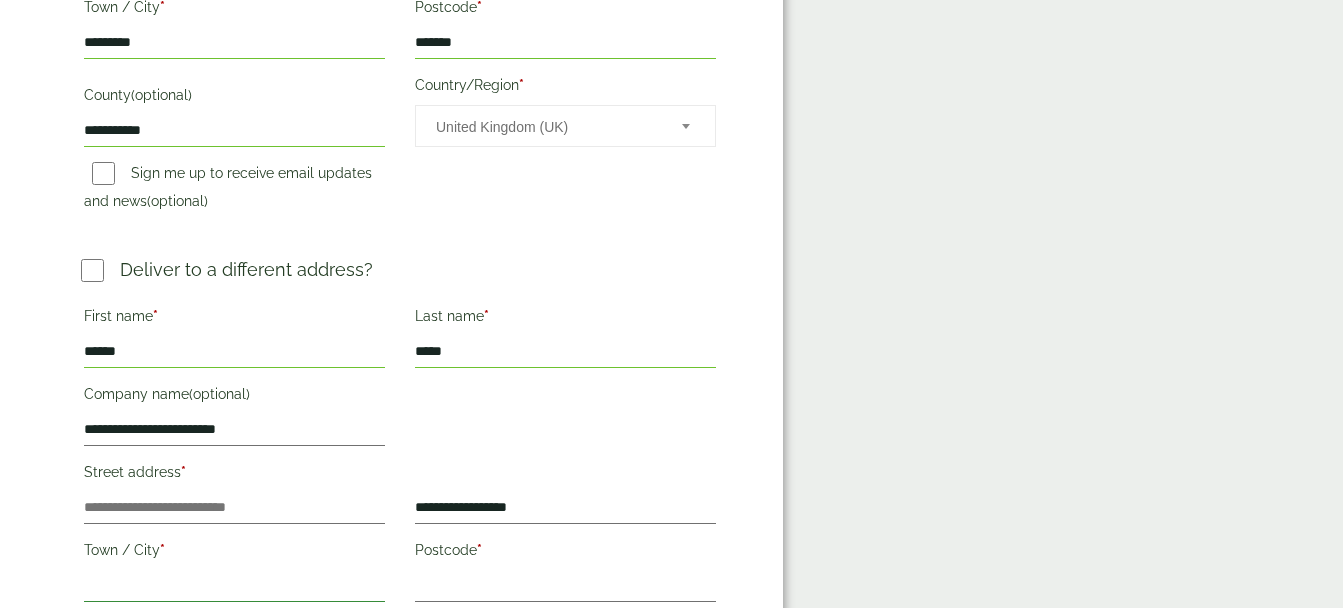 type on "*********" 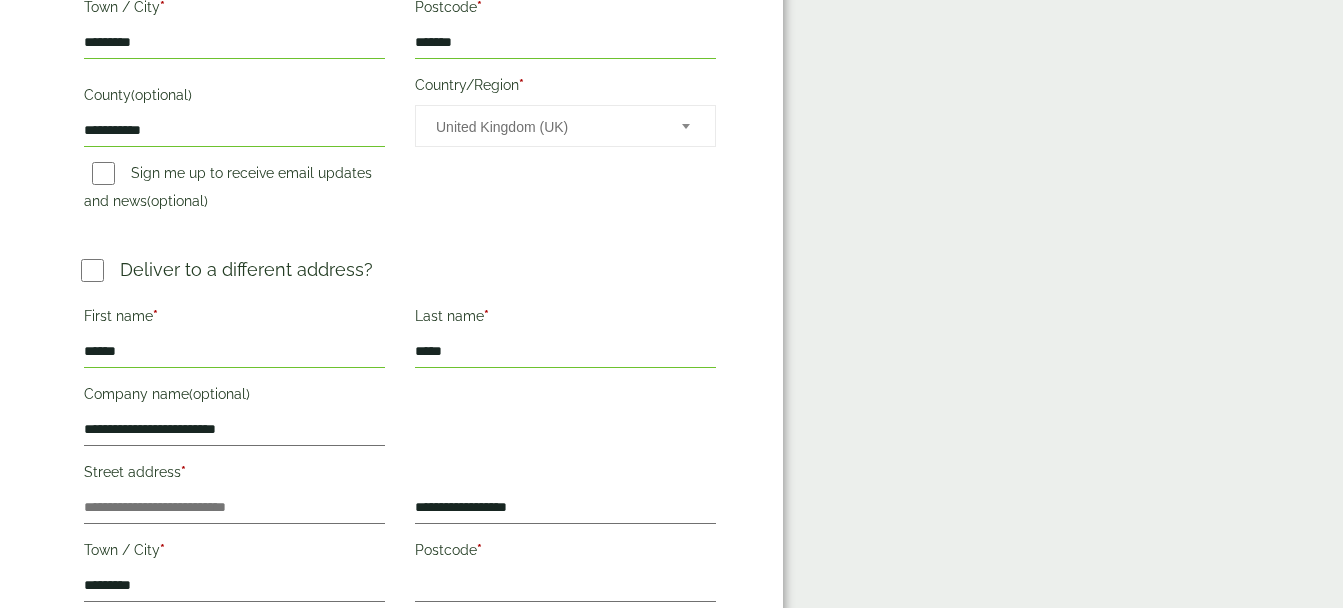 type on "**********" 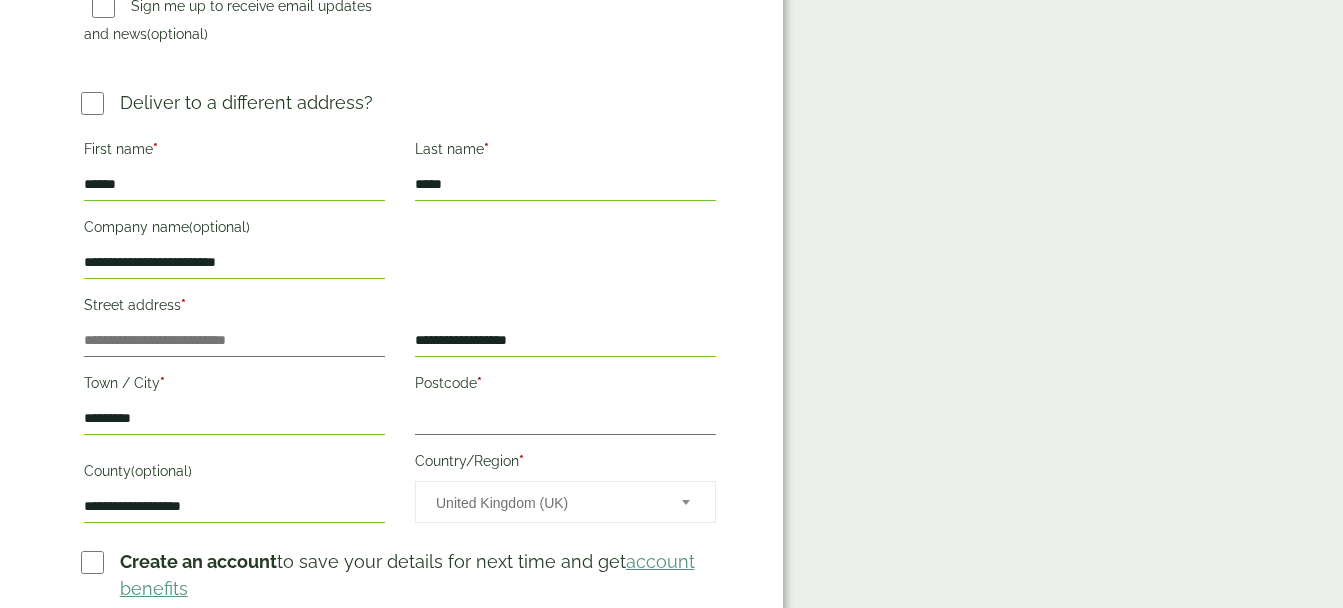 scroll, scrollTop: 865, scrollLeft: 0, axis: vertical 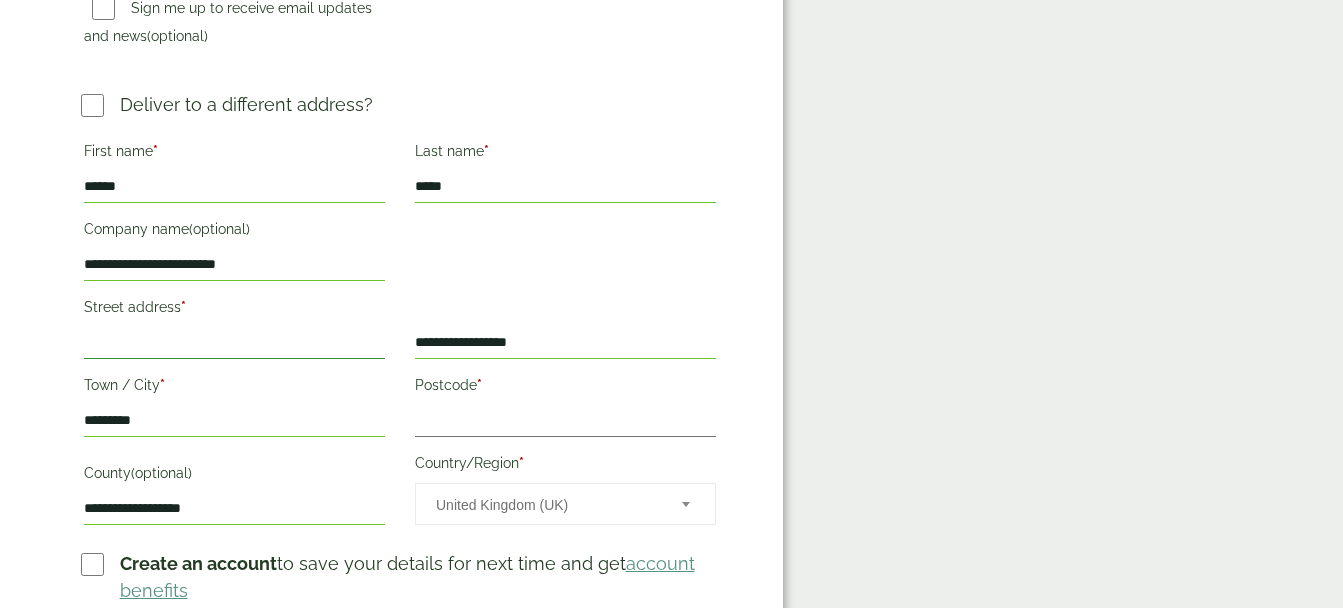 click on "Street address  *" at bounding box center (234, 343) 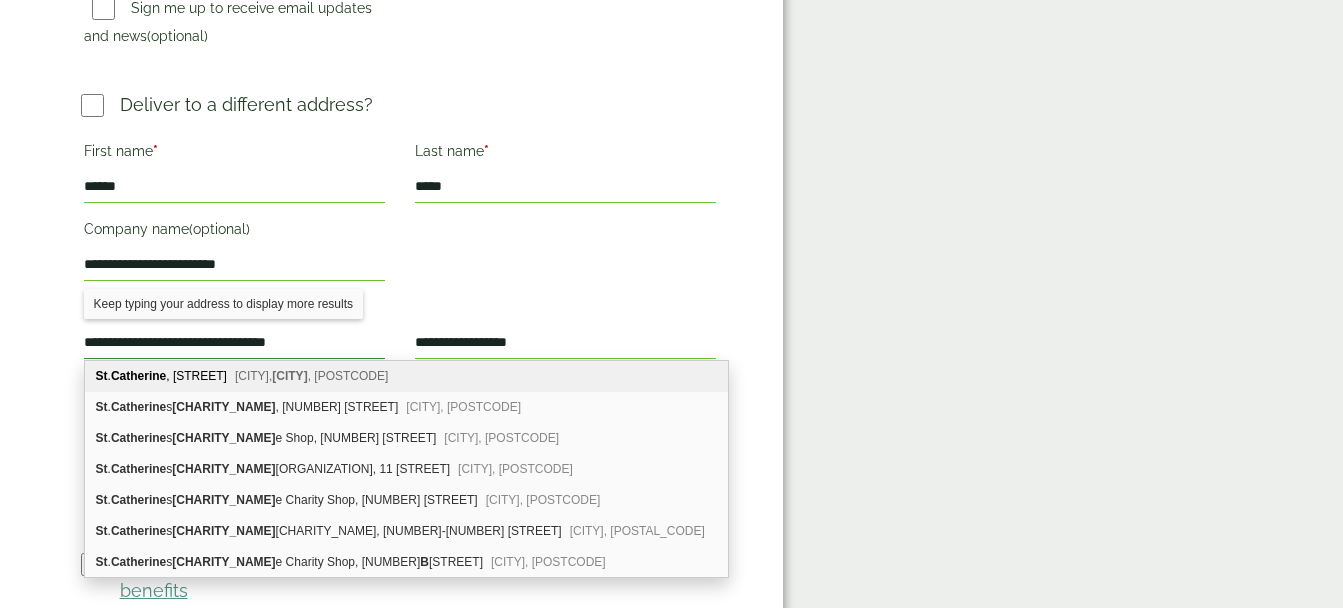 type on "**********" 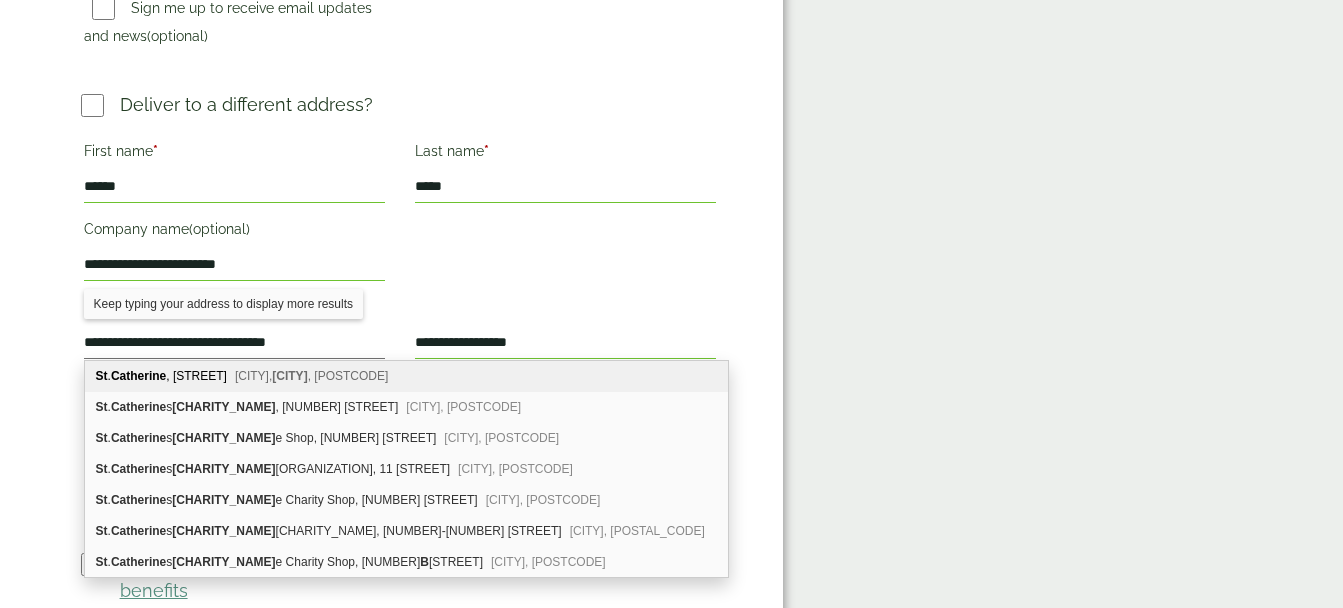 click on "First name  * [LAST_NAME]
Last name  * [LAST_NAME]
Company name  (optional) [COMPANY_NAME]
Street address  * Flat, suite, unit, etc." at bounding box center (400, 334) 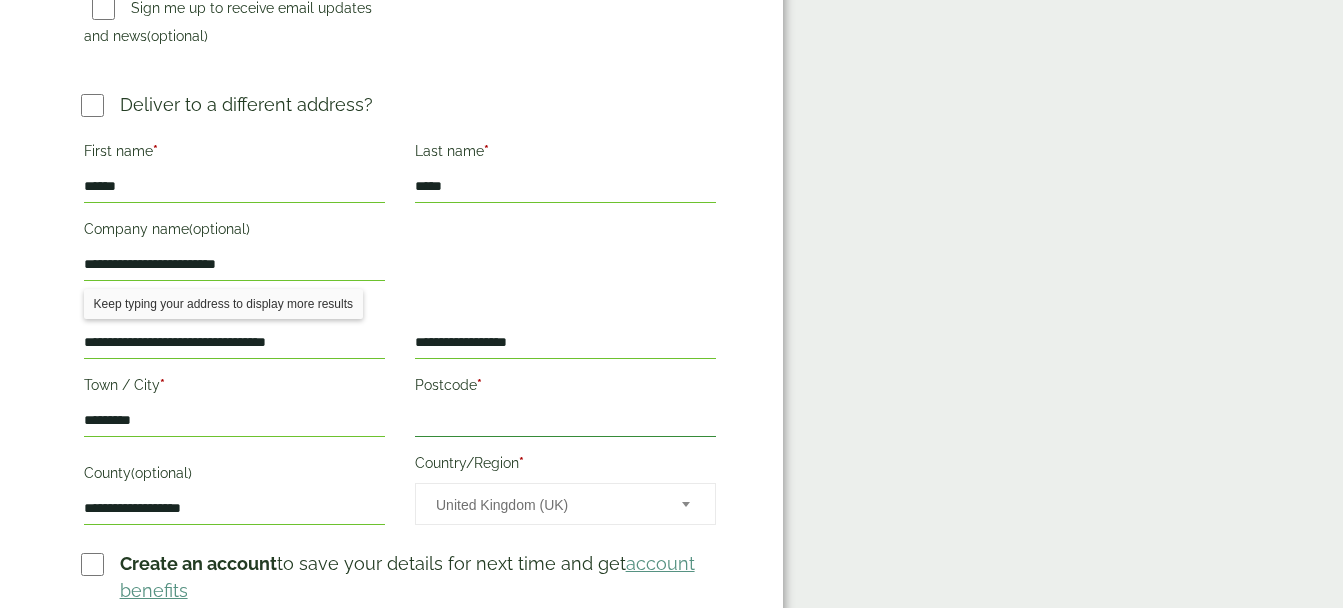 click on "Postcode  *" at bounding box center [565, 421] 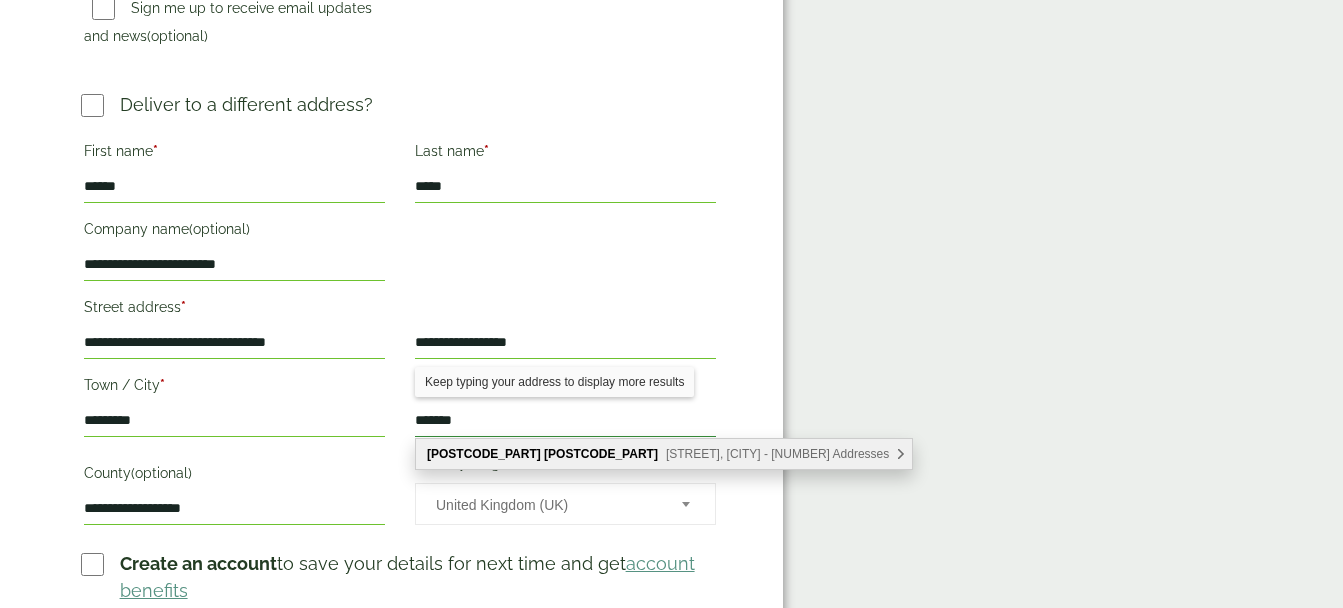 type on "*******" 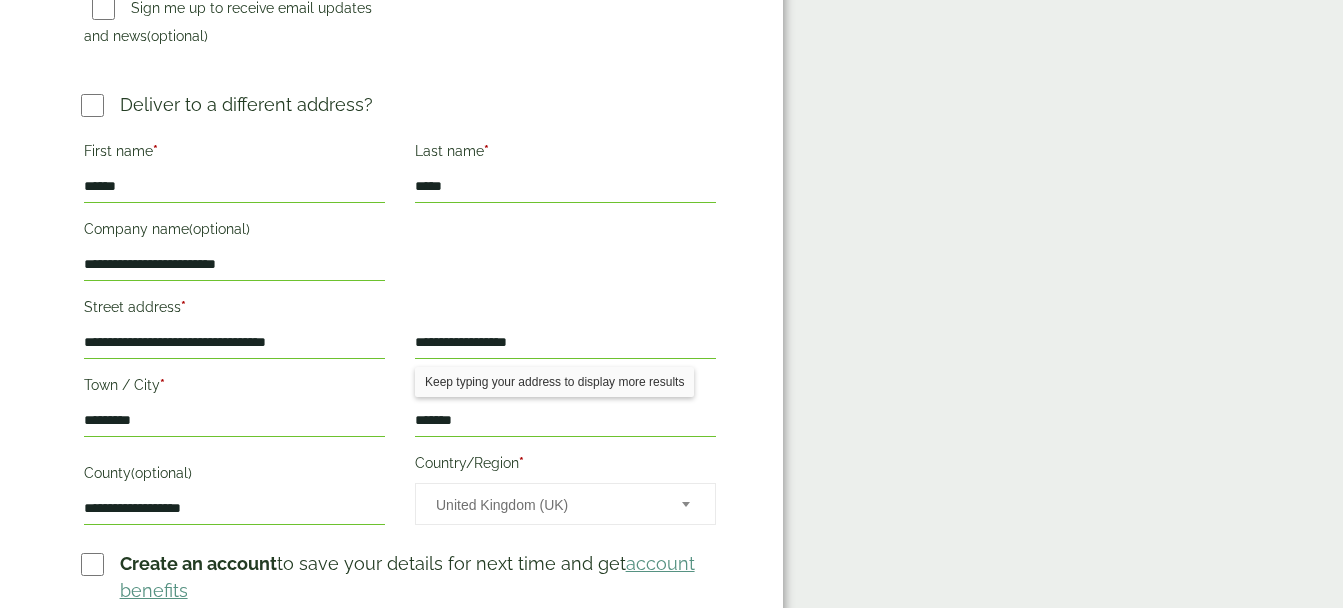 click on "**********" at bounding box center [234, 509] 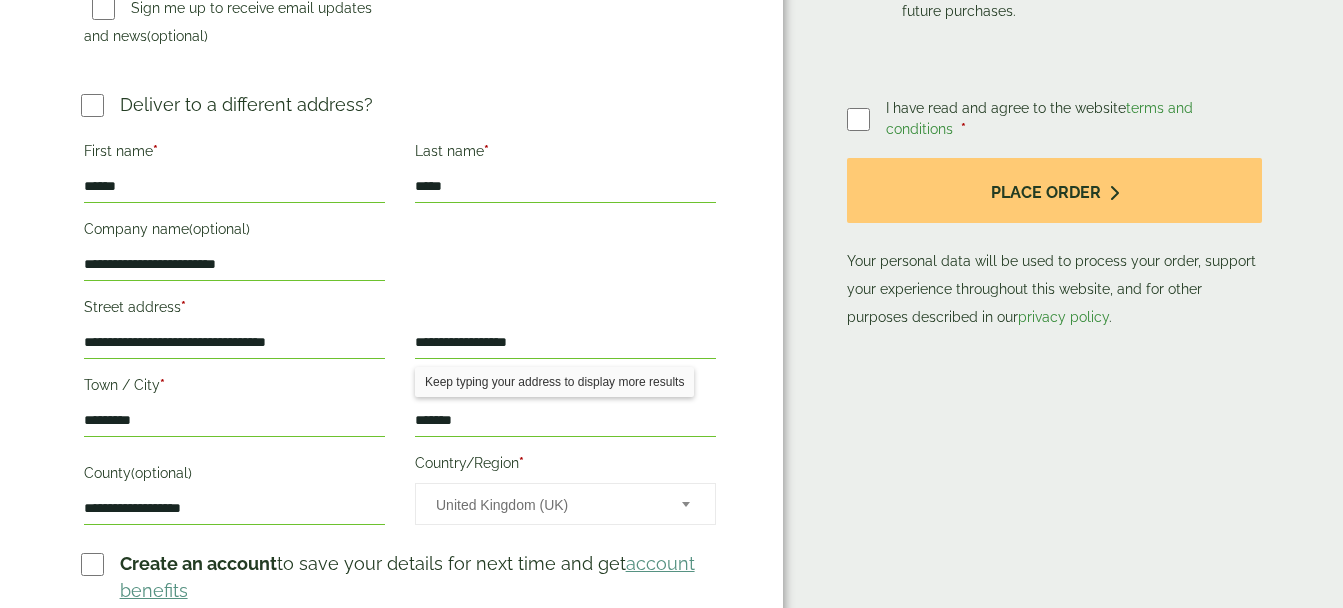 drag, startPoint x: 237, startPoint y: 511, endPoint x: -4, endPoint y: 488, distance: 242.09502 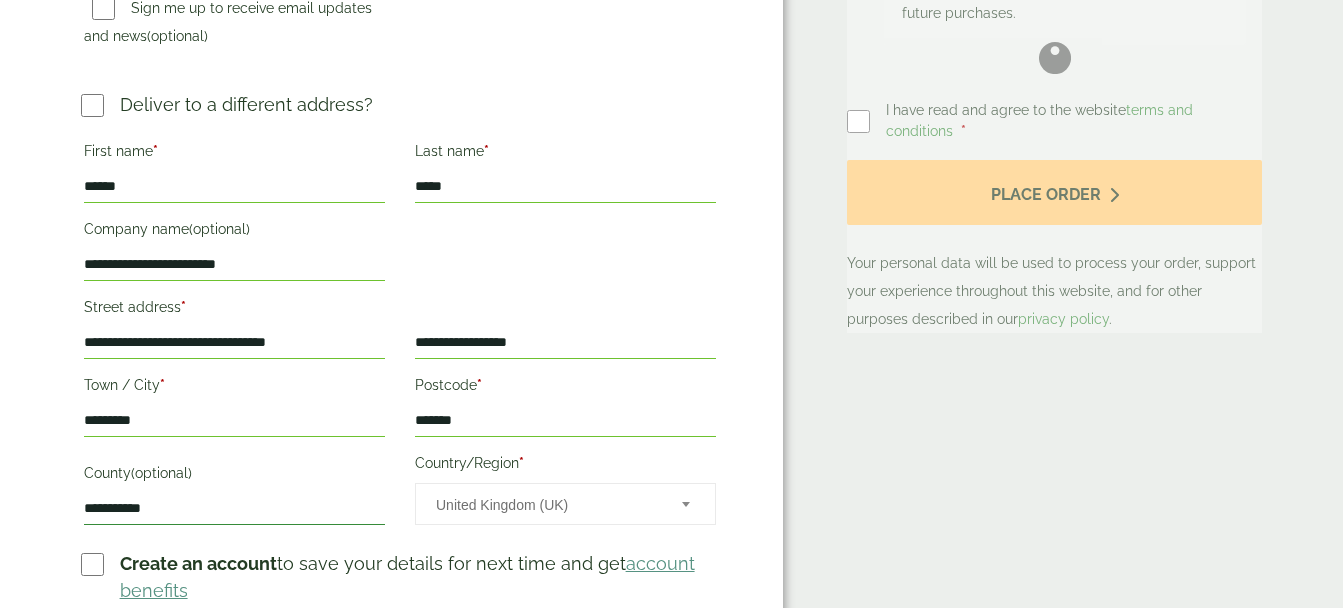 type on "**********" 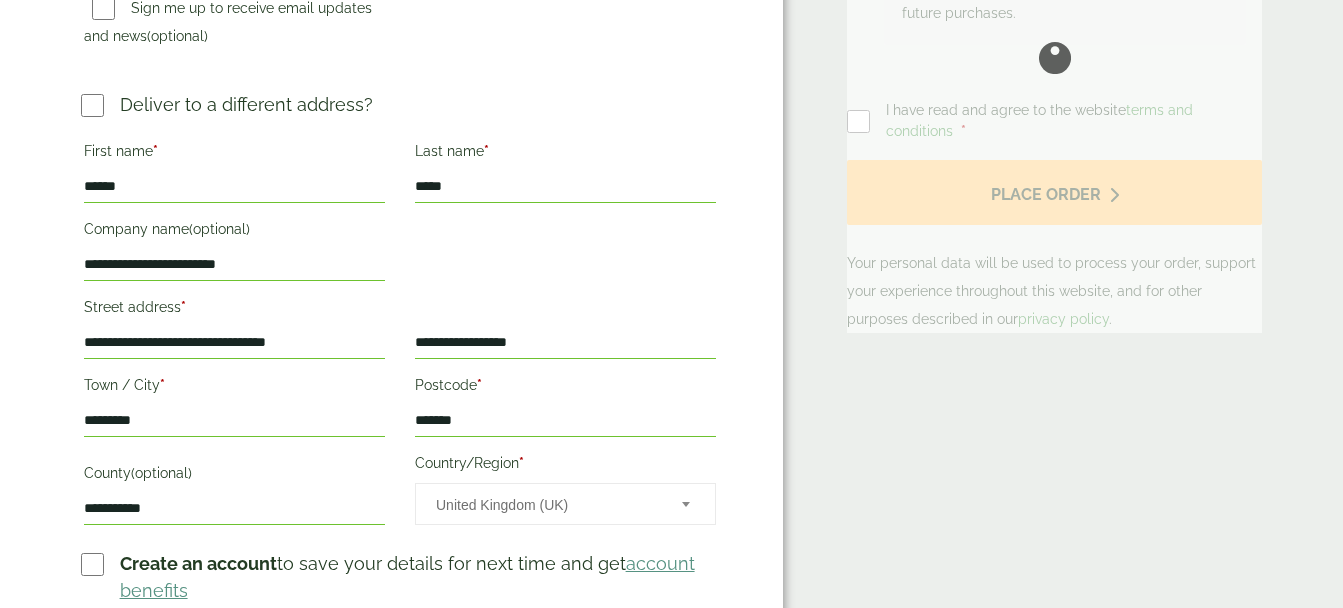 click on "First name  * [LAST_NAME]
Last name  * [LAST_NAME]
Company name  (optional) [COMPANY_NAME]
Street address  * Flat, suite, unit, etc." at bounding box center [400, 334] 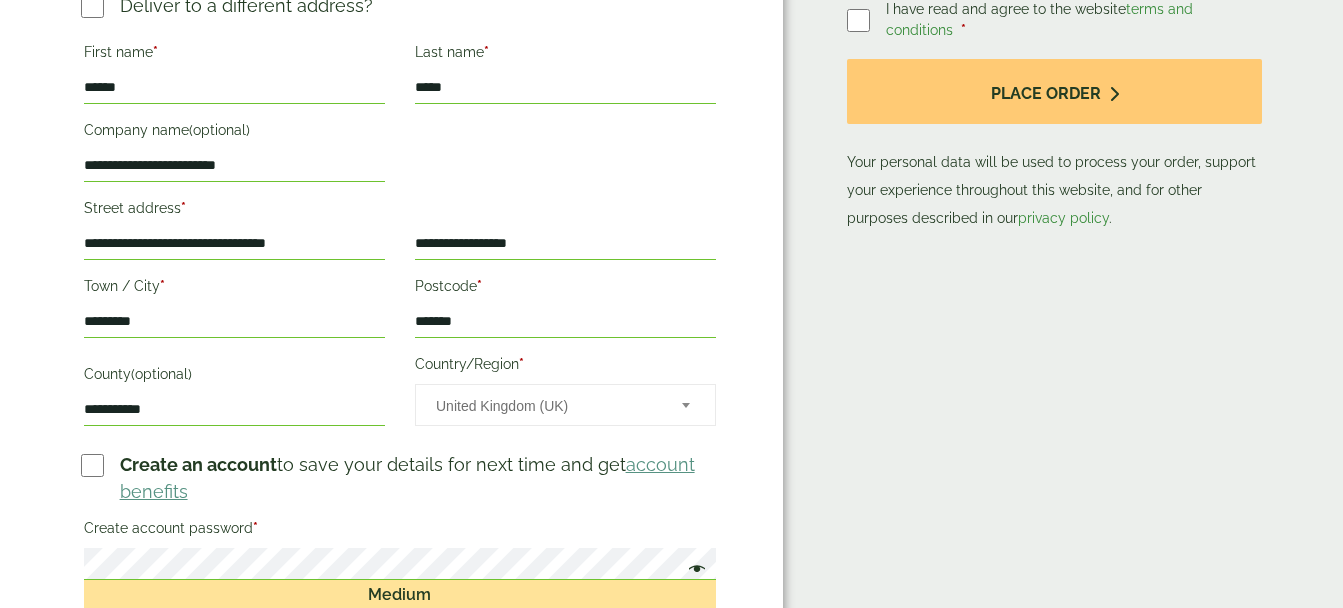scroll, scrollTop: 965, scrollLeft: 0, axis: vertical 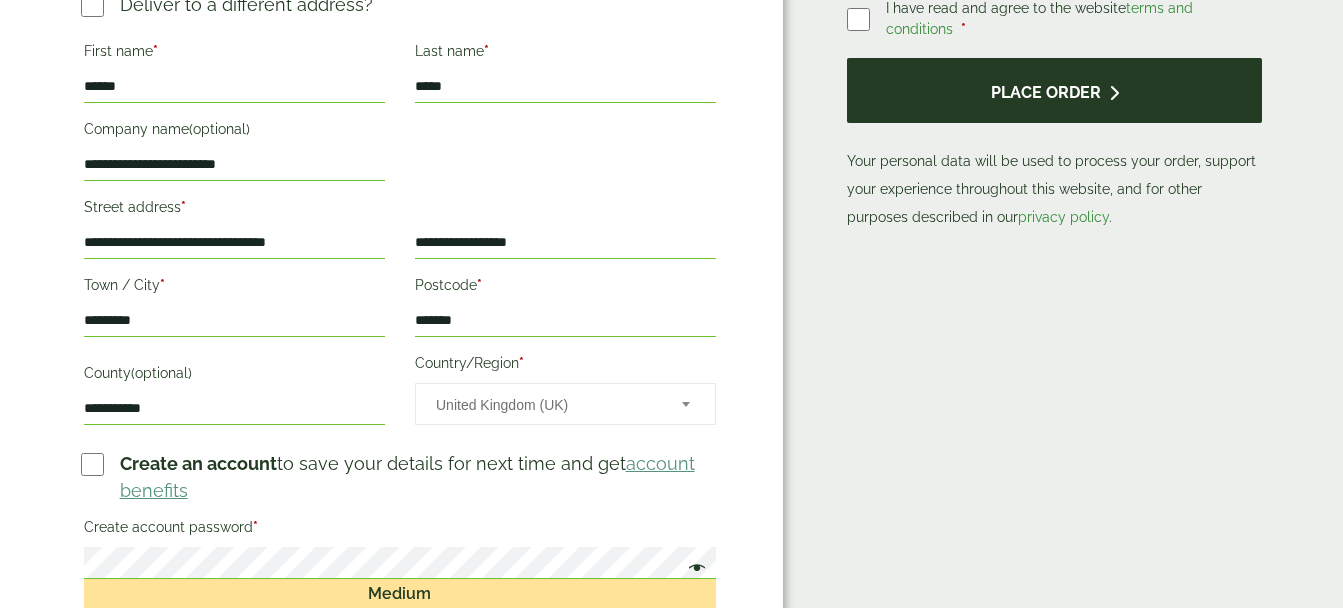 click on "Place order" at bounding box center (1054, 90) 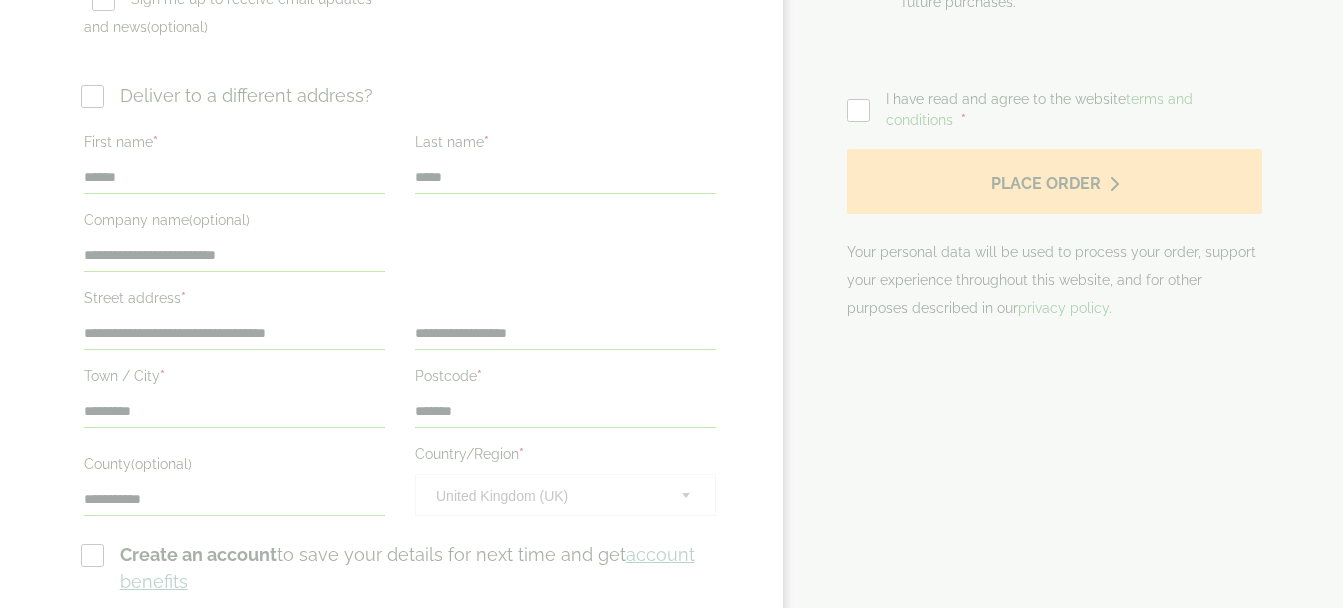 scroll, scrollTop: 0, scrollLeft: 0, axis: both 